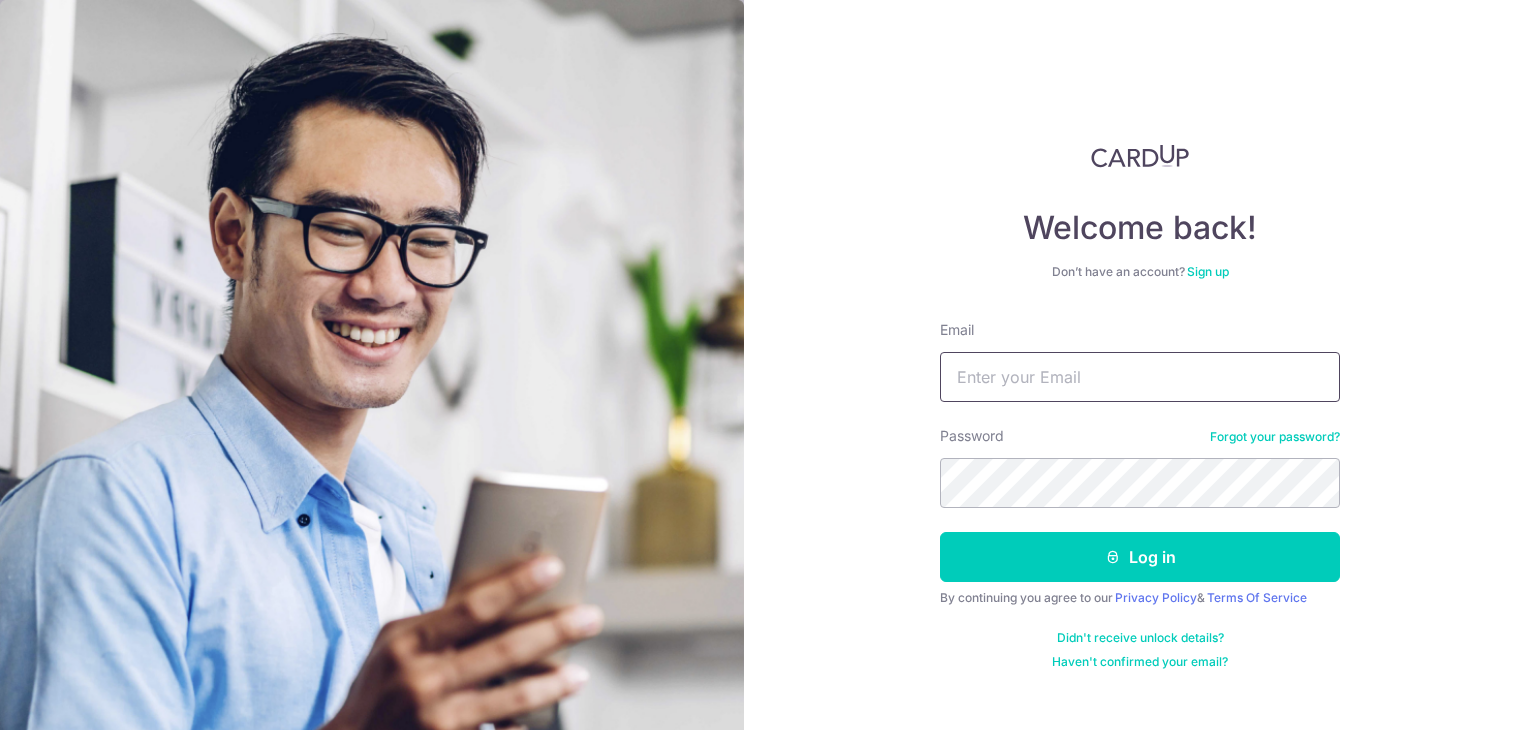 scroll, scrollTop: 0, scrollLeft: 0, axis: both 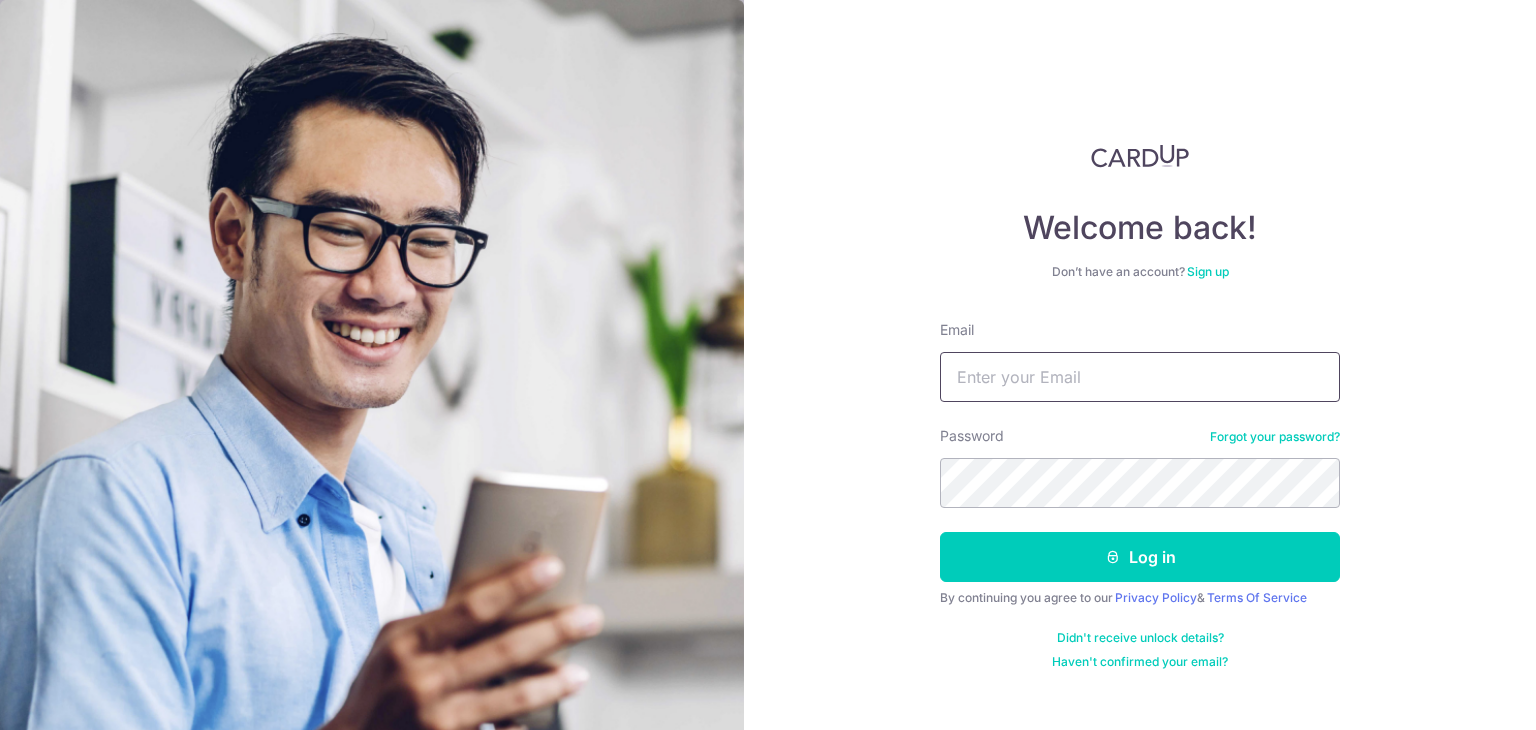 type on "decafisbest@gmail.com" 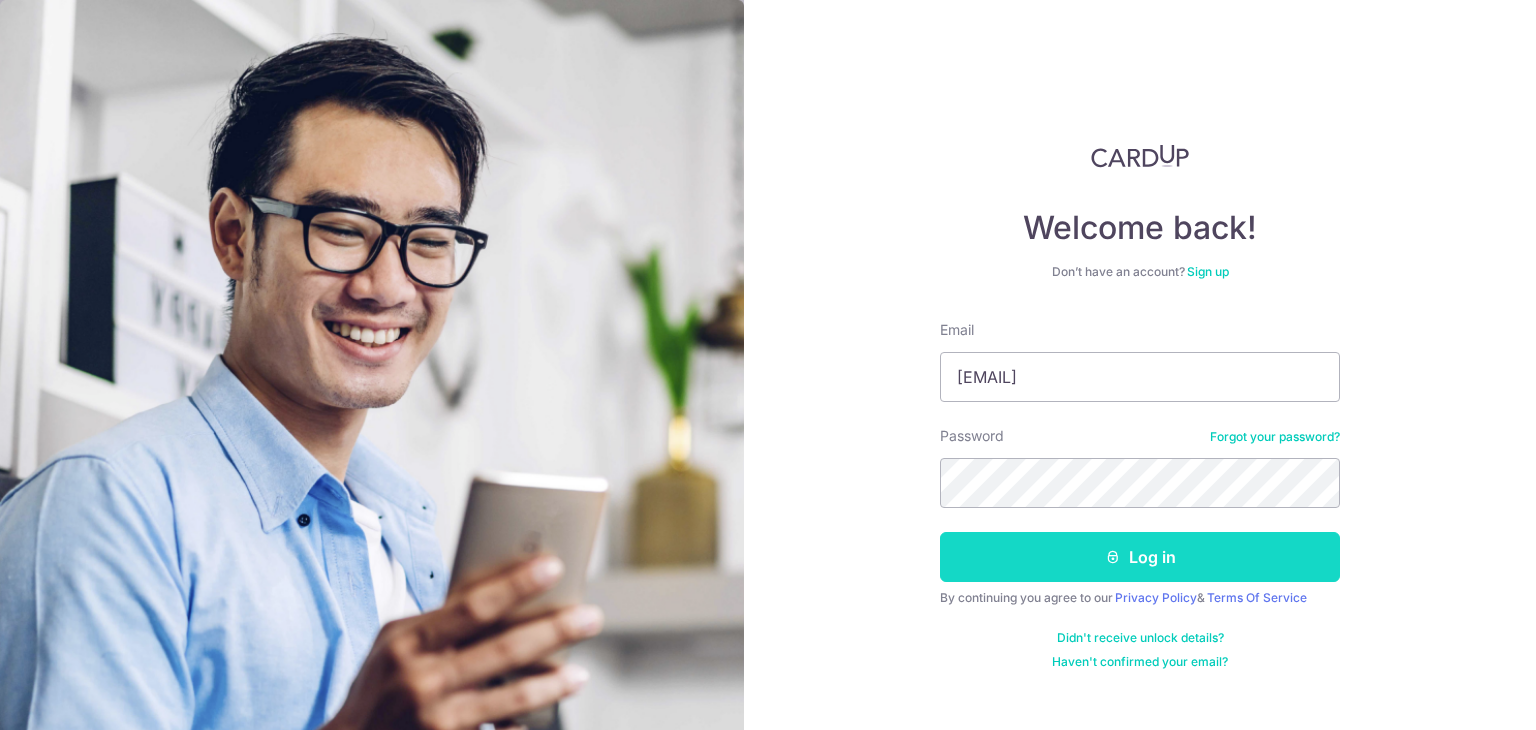 click on "Log in" at bounding box center (1140, 557) 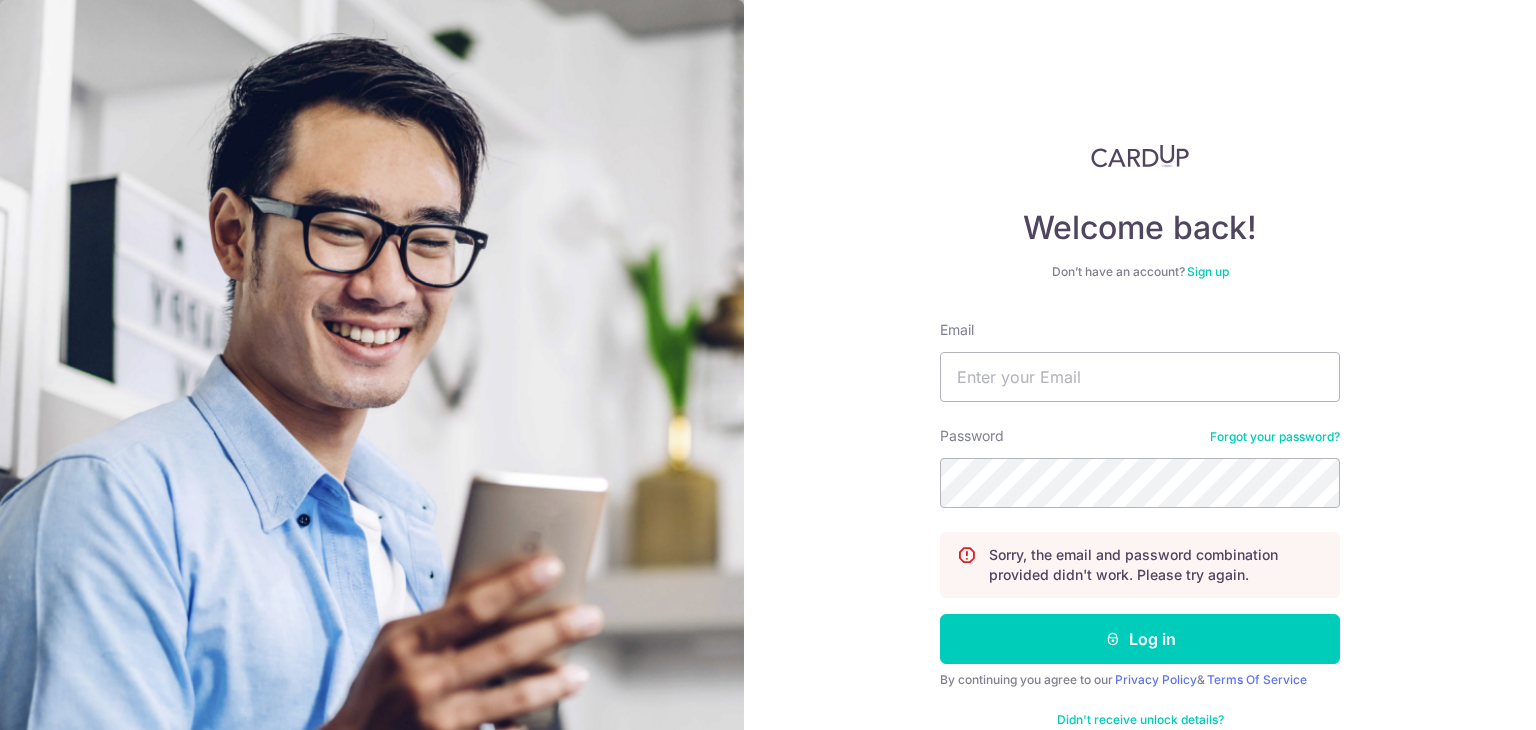 scroll, scrollTop: 0, scrollLeft: 0, axis: both 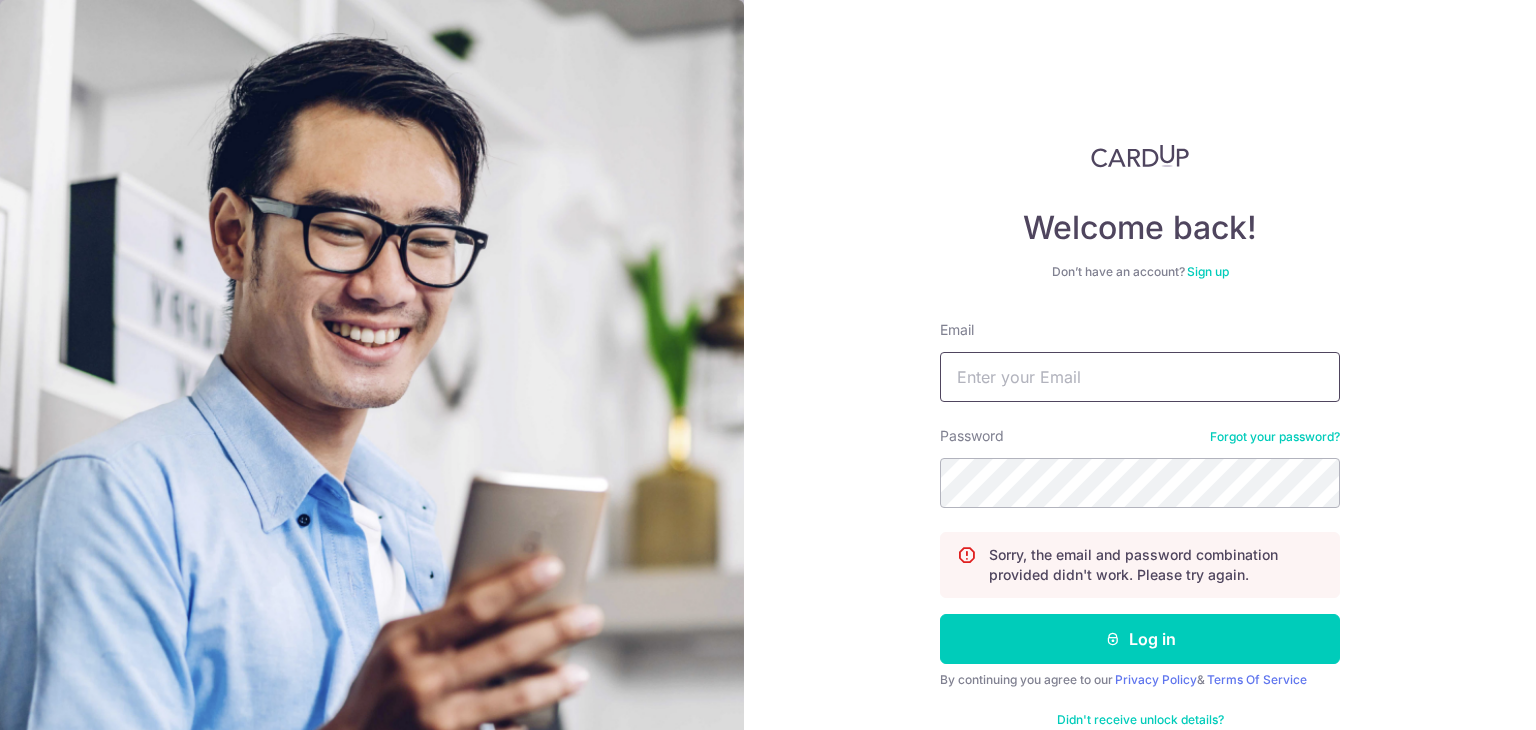 click on "Email" at bounding box center (1140, 377) 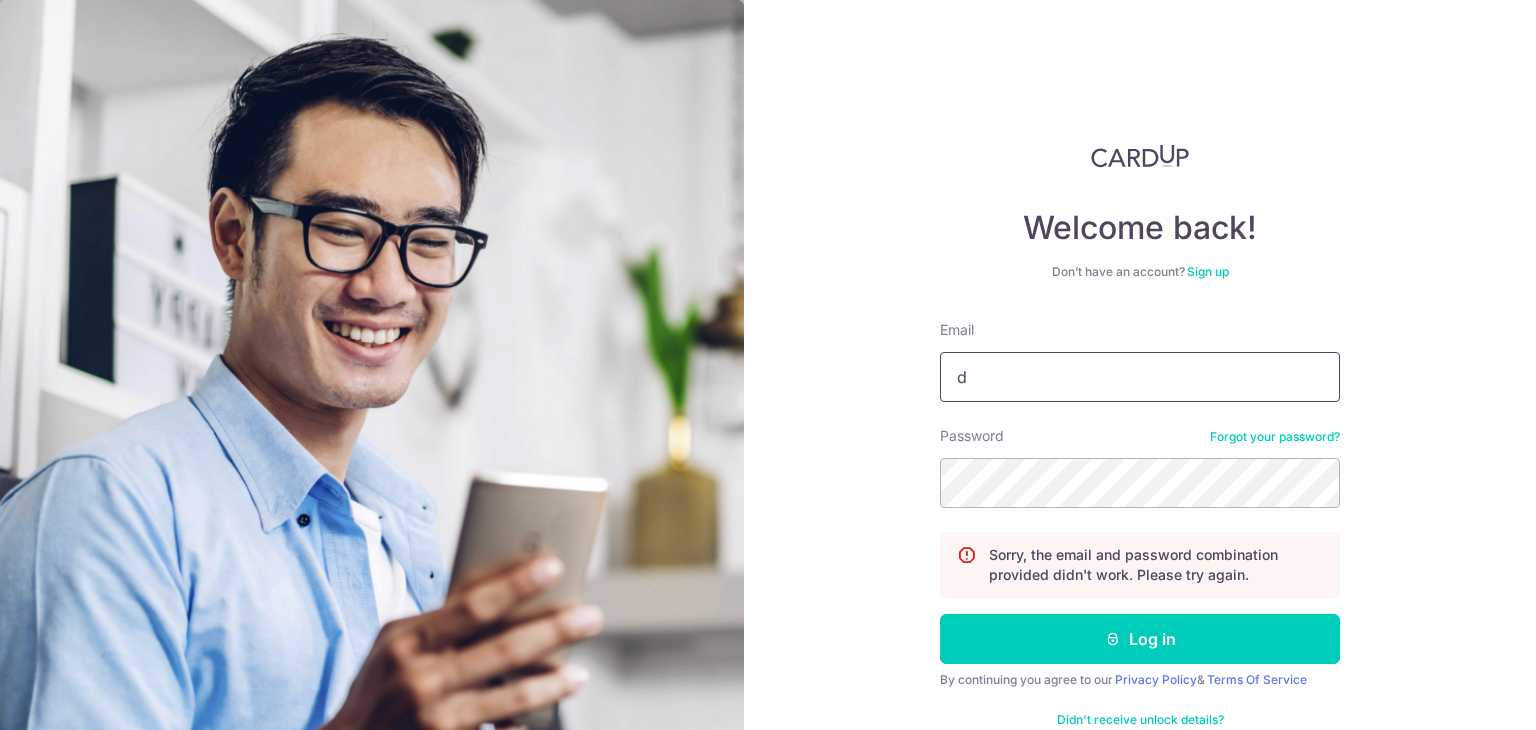 type on "decafisbest@gmail.com" 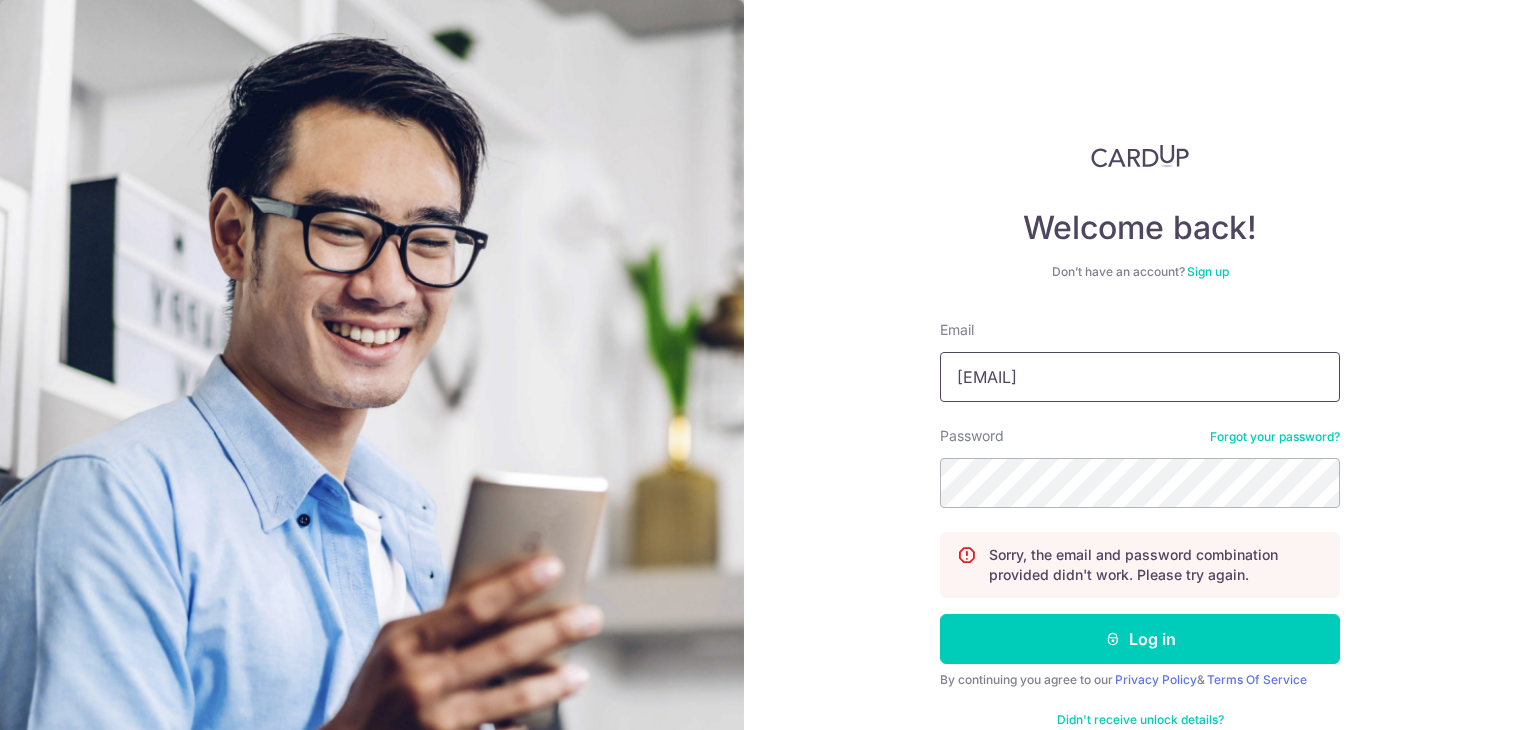 scroll, scrollTop: 45, scrollLeft: 0, axis: vertical 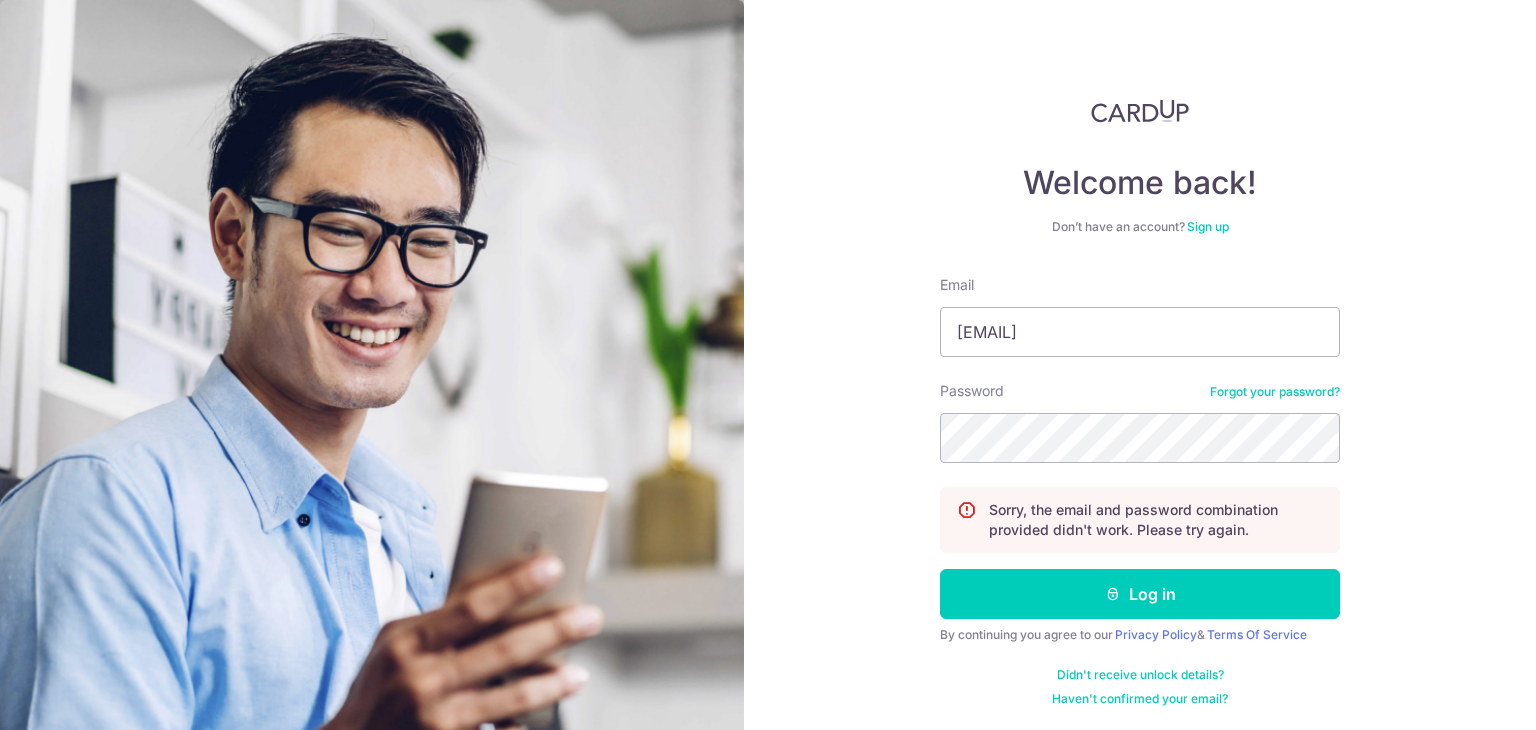 click on "Forgot your password?" at bounding box center [1275, 392] 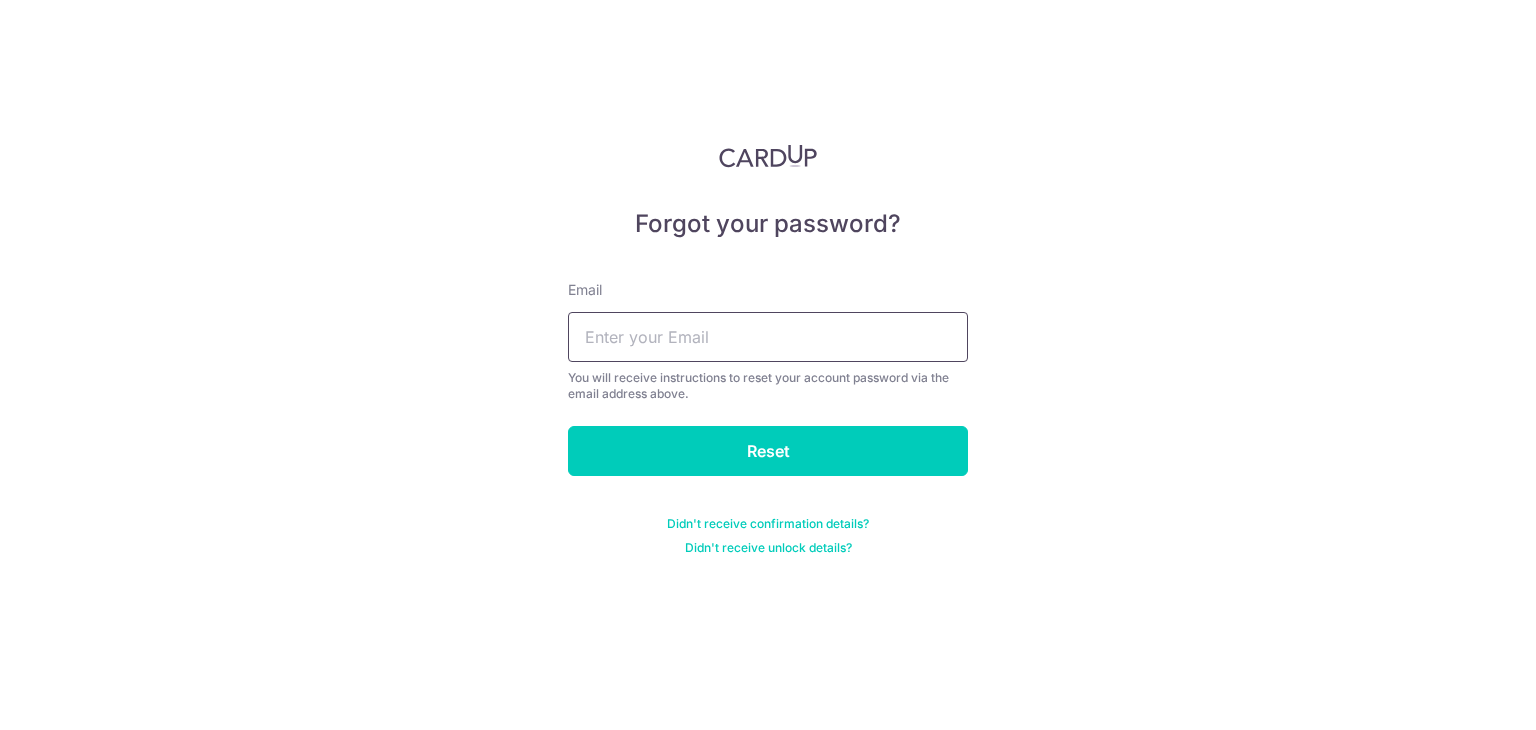 click at bounding box center [768, 337] 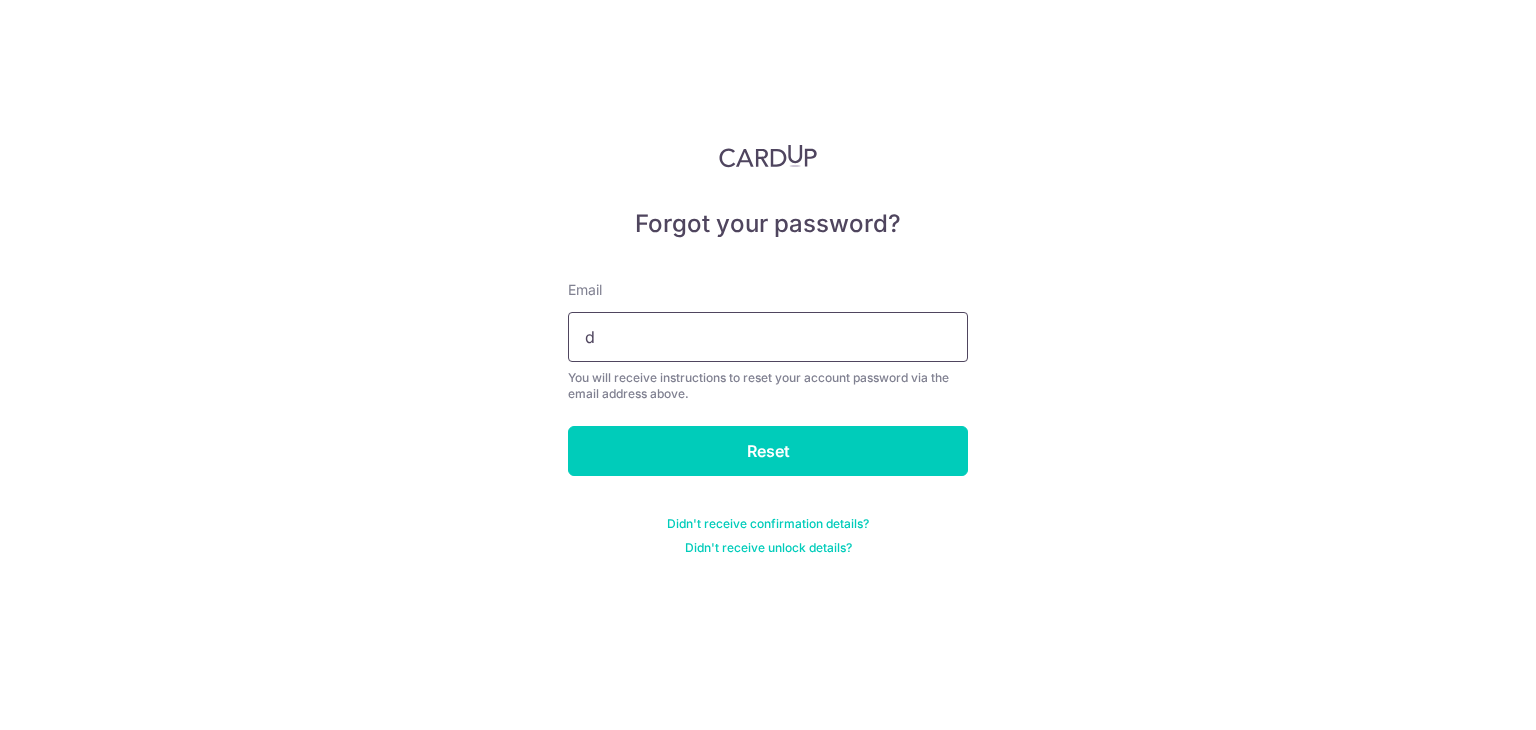 type on "[EMAIL]" 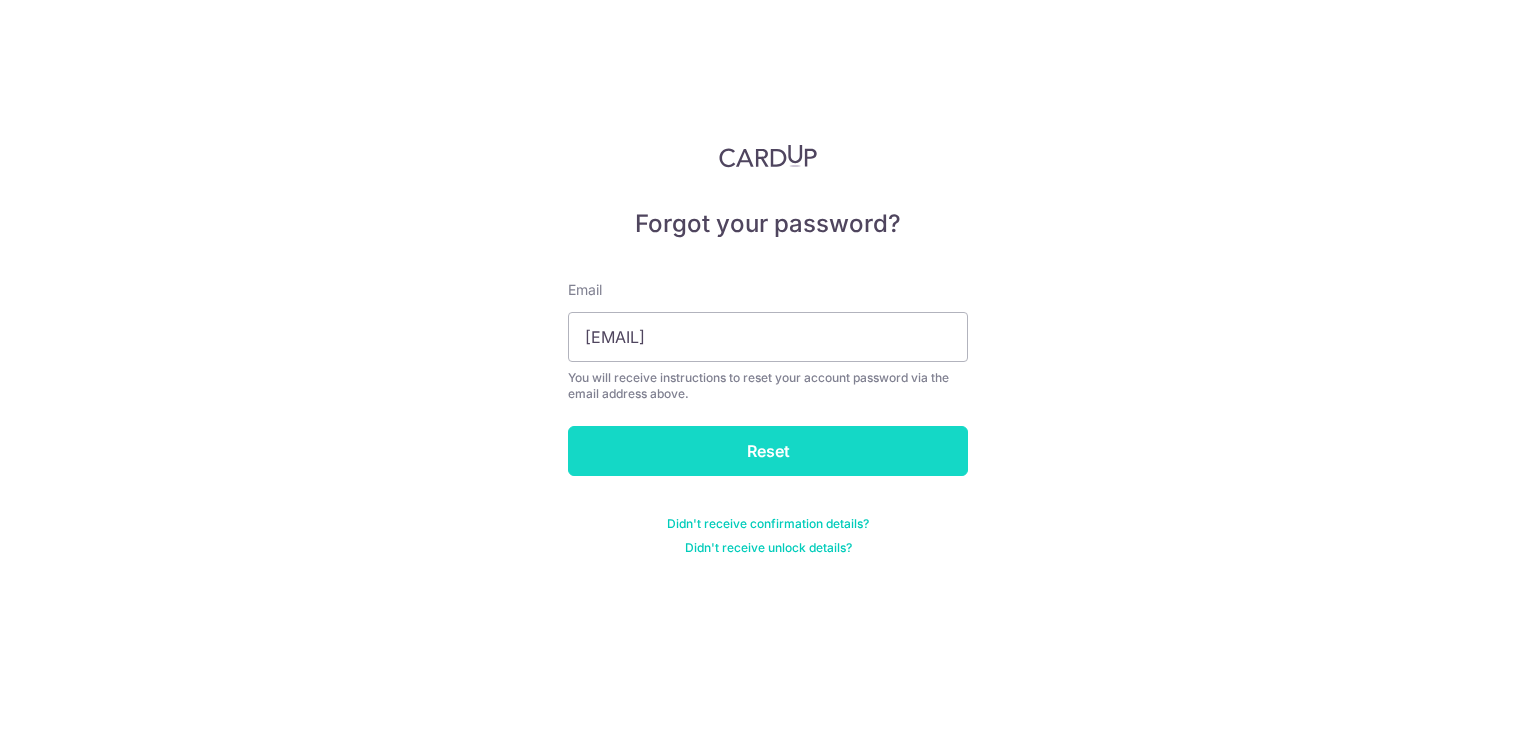click on "Reset" at bounding box center (768, 451) 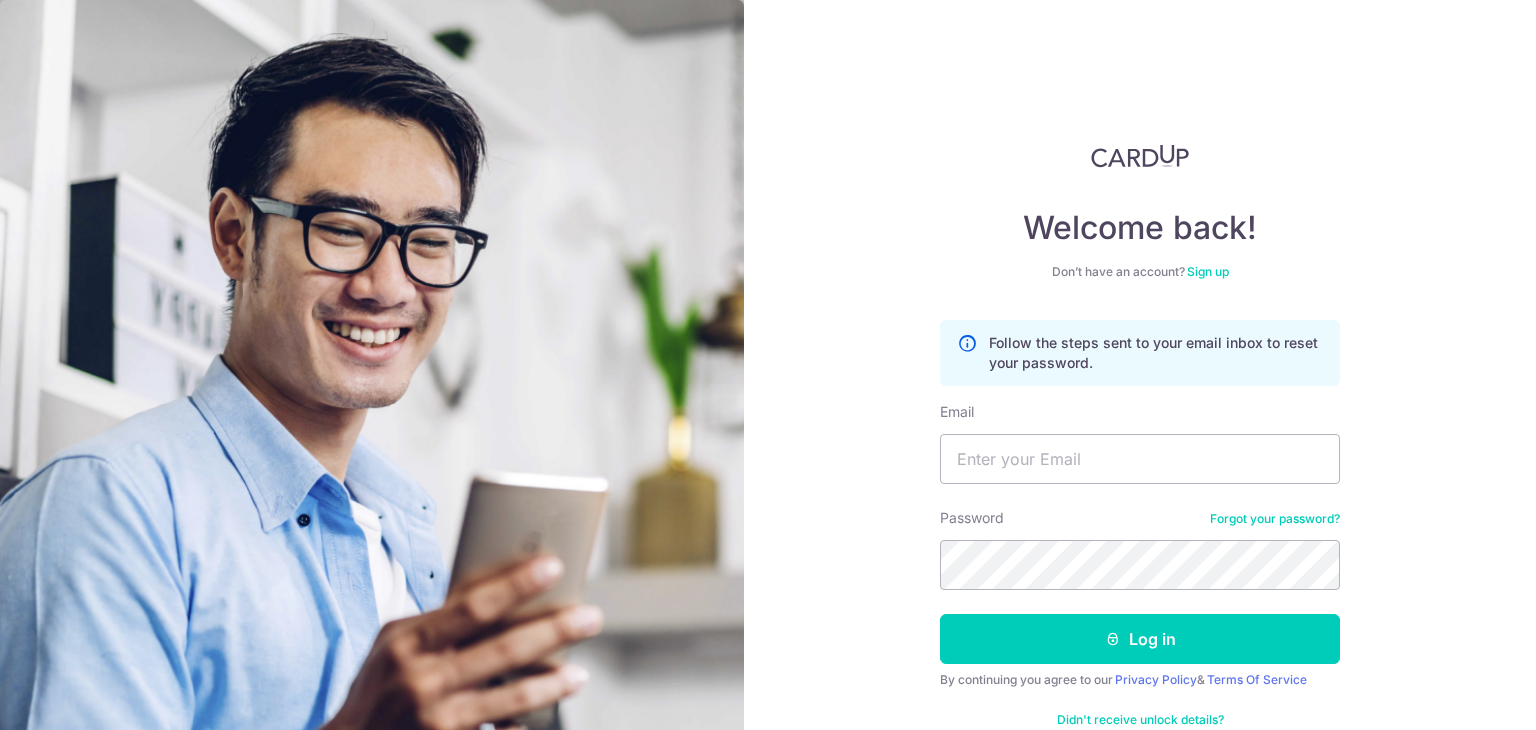 scroll, scrollTop: 0, scrollLeft: 0, axis: both 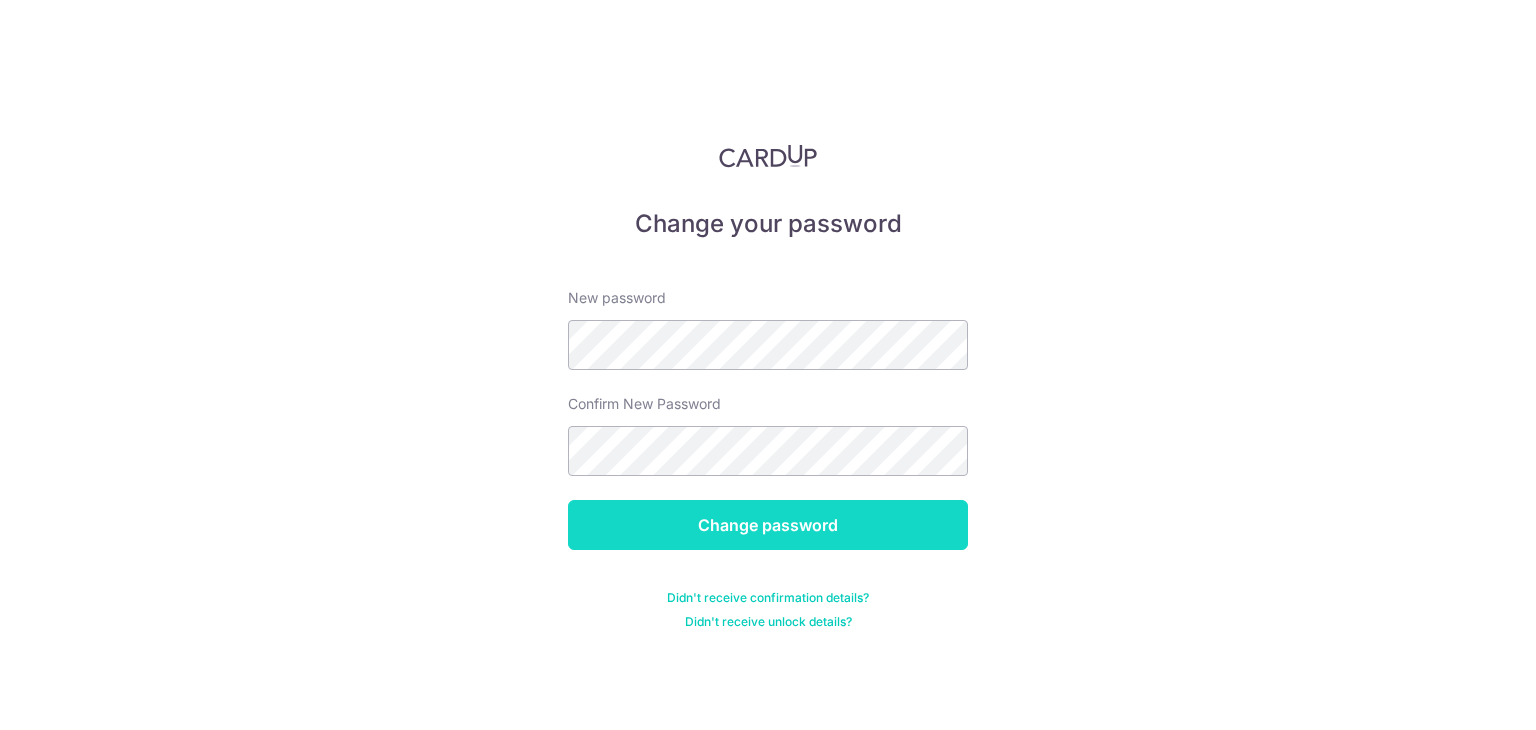 click on "Change password" at bounding box center [768, 525] 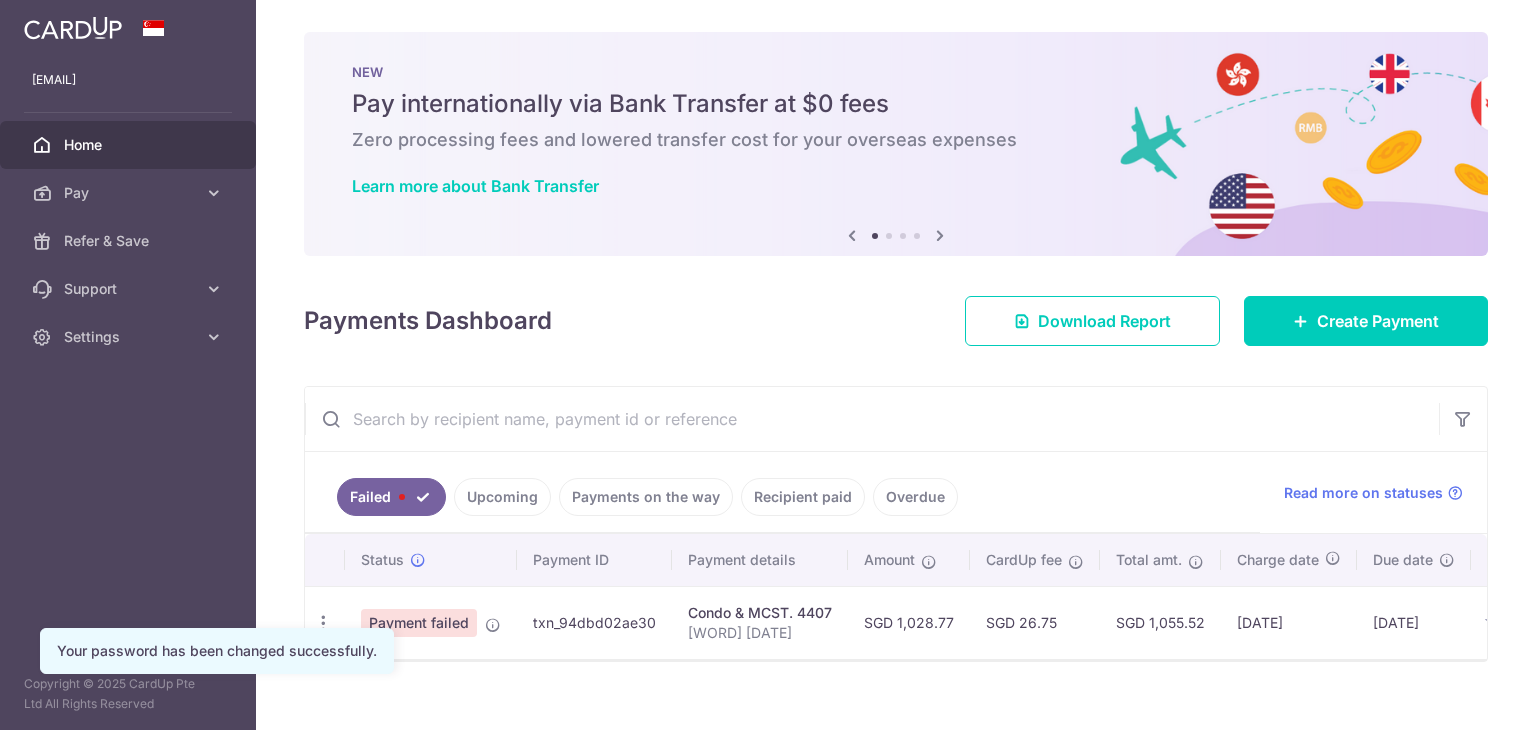 scroll, scrollTop: 0, scrollLeft: 0, axis: both 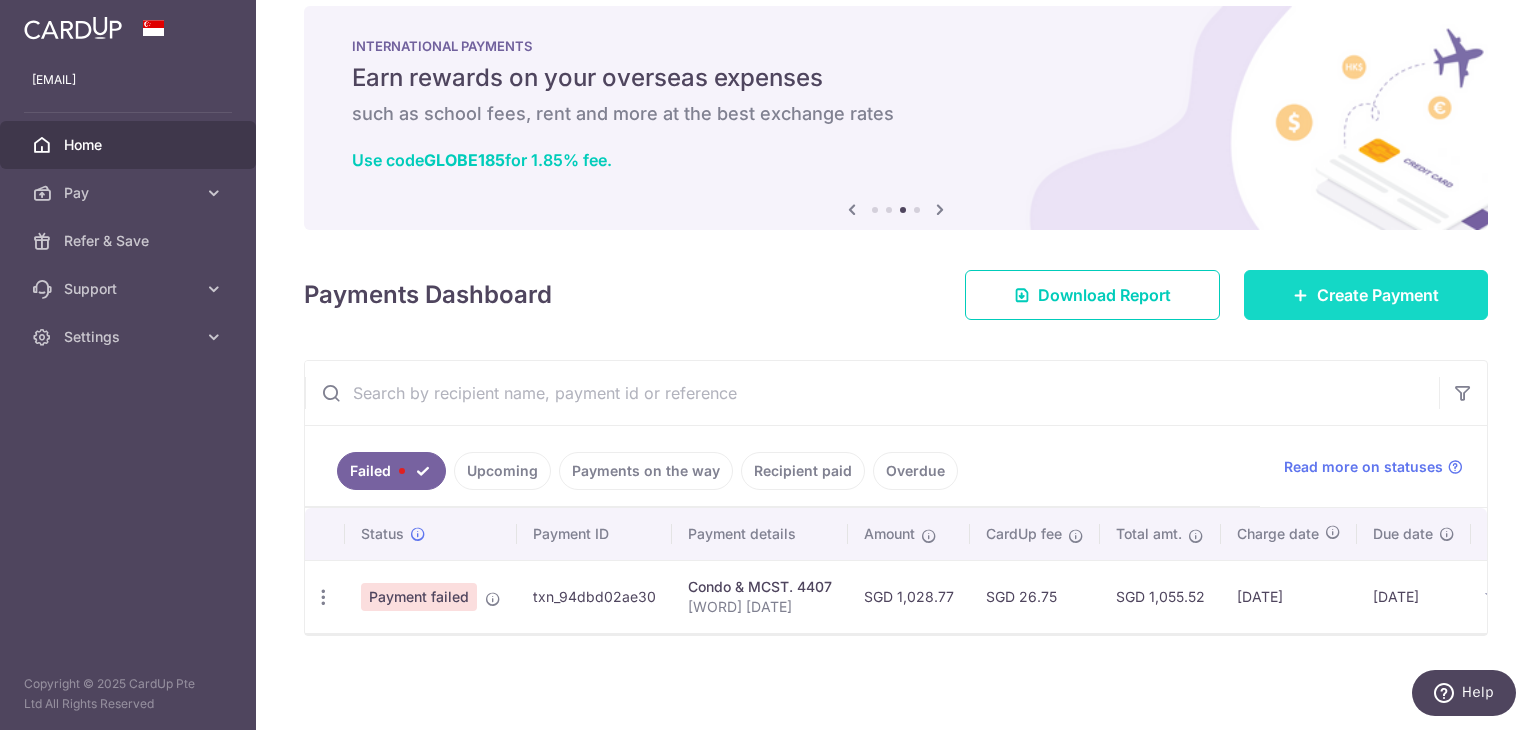 click on "Create Payment" at bounding box center (1366, 295) 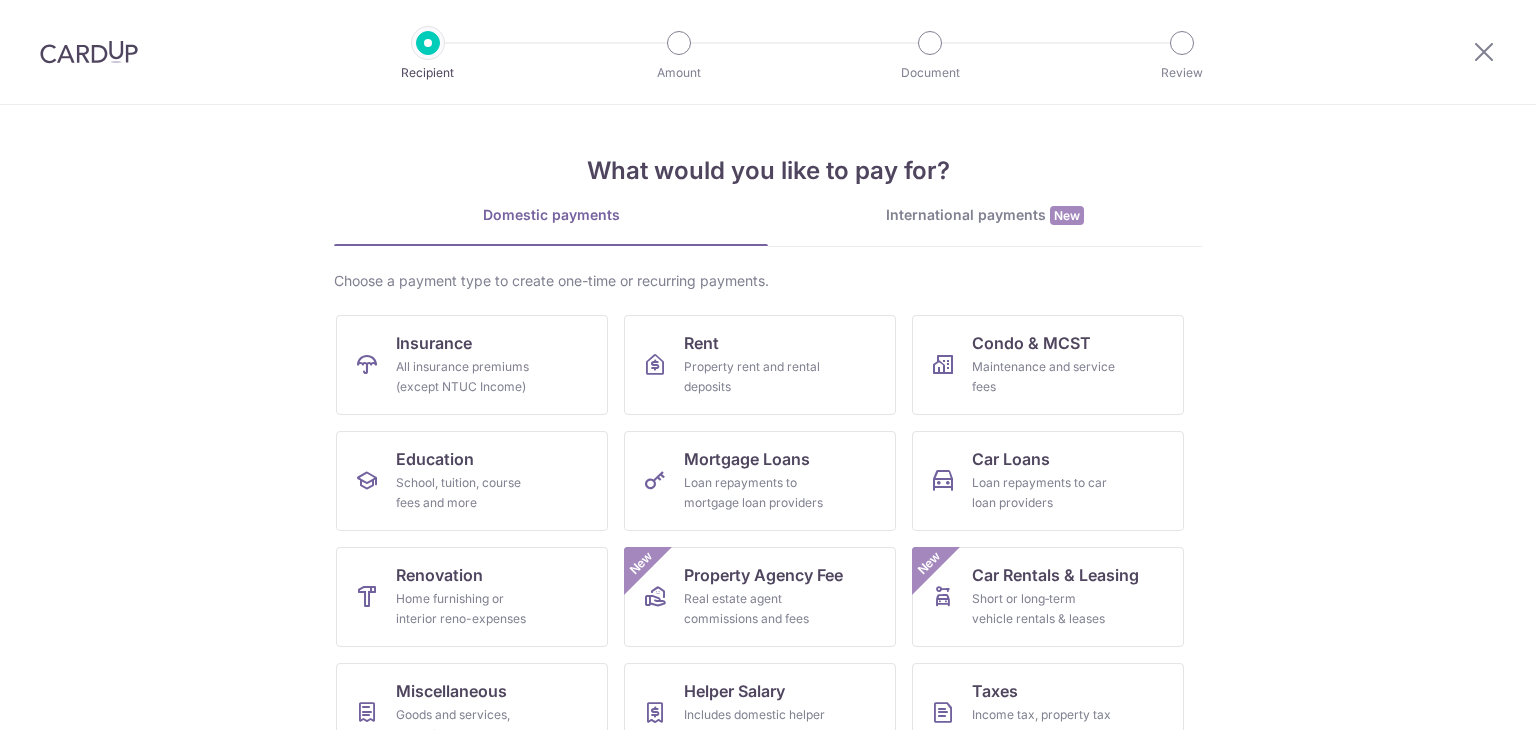 scroll, scrollTop: 0, scrollLeft: 0, axis: both 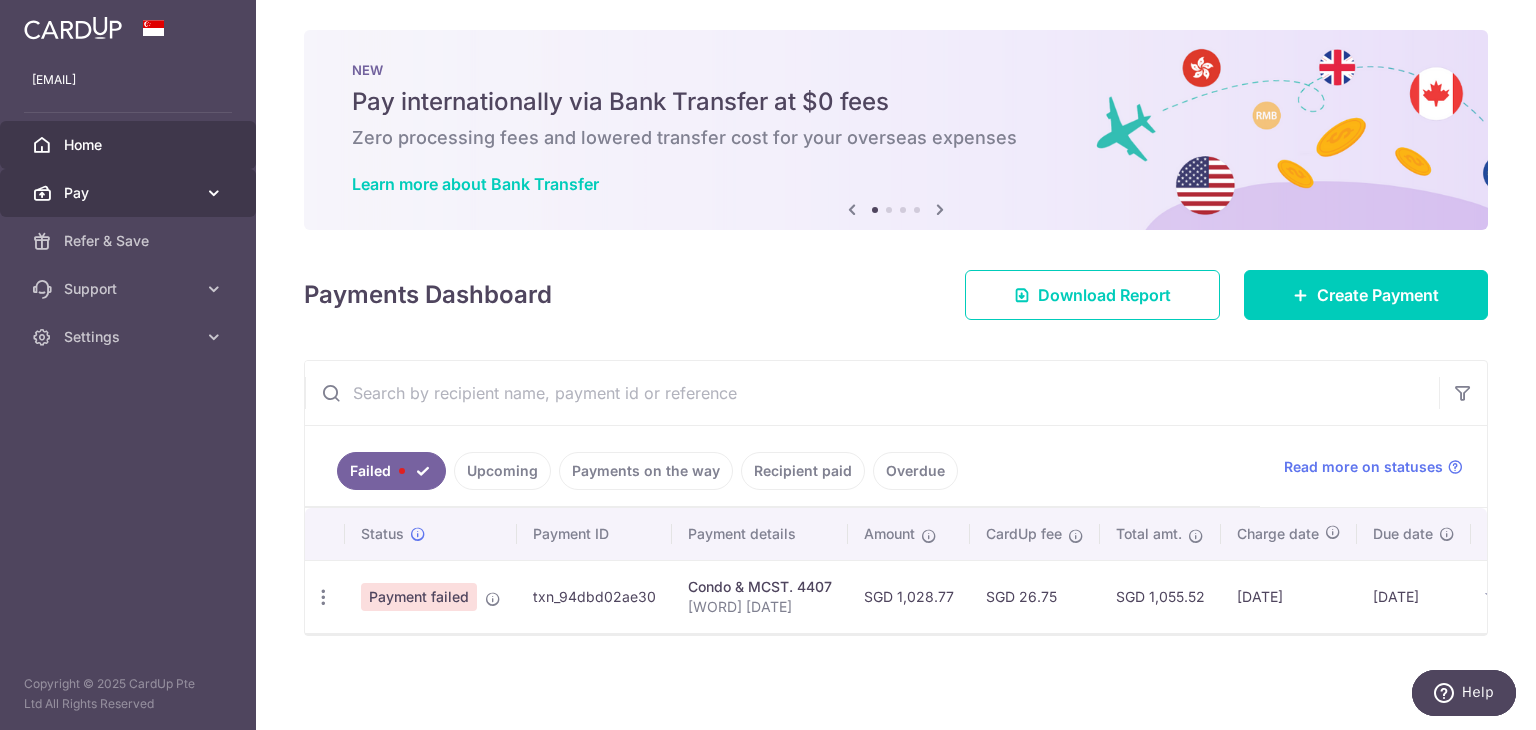 click on "Pay" at bounding box center [130, 193] 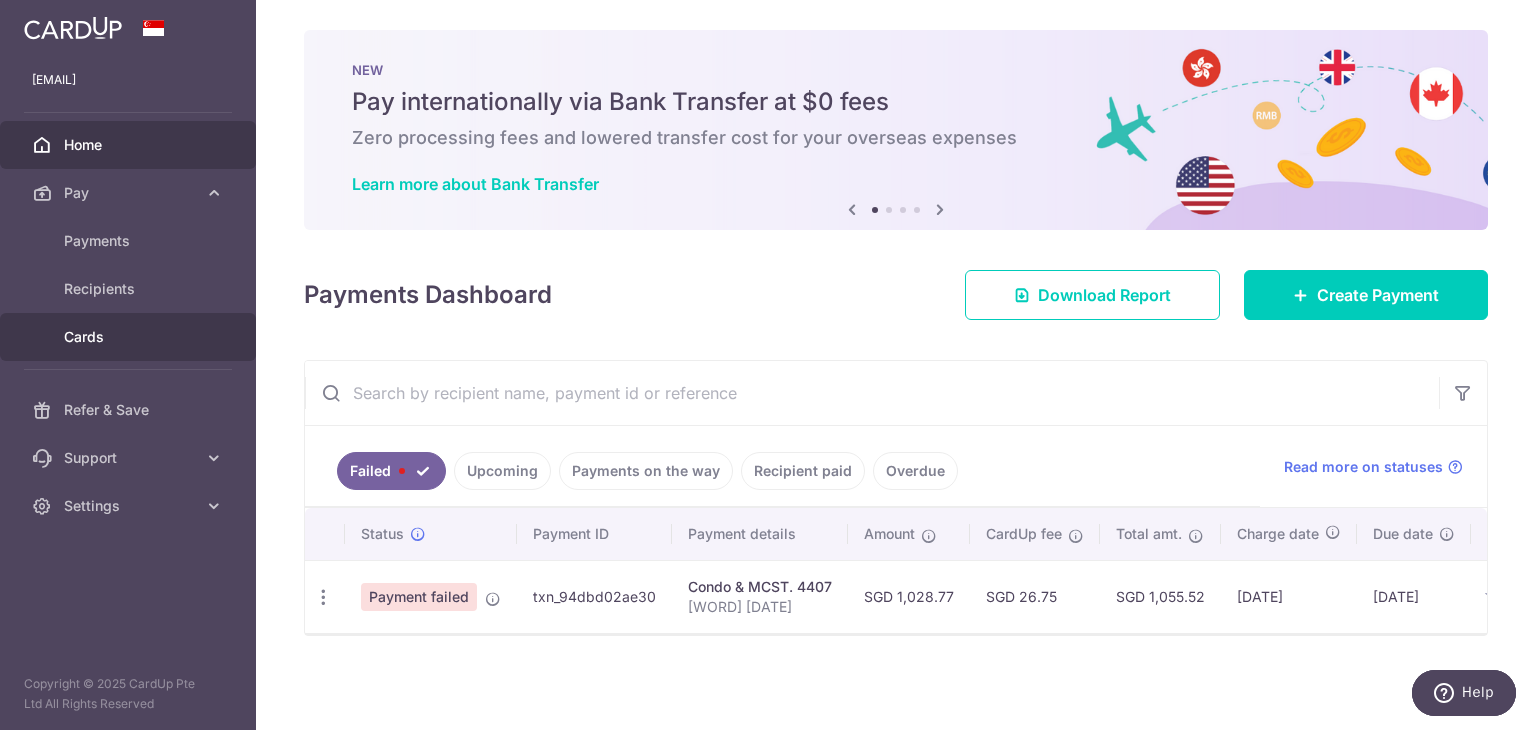 click on "Cards" at bounding box center [130, 337] 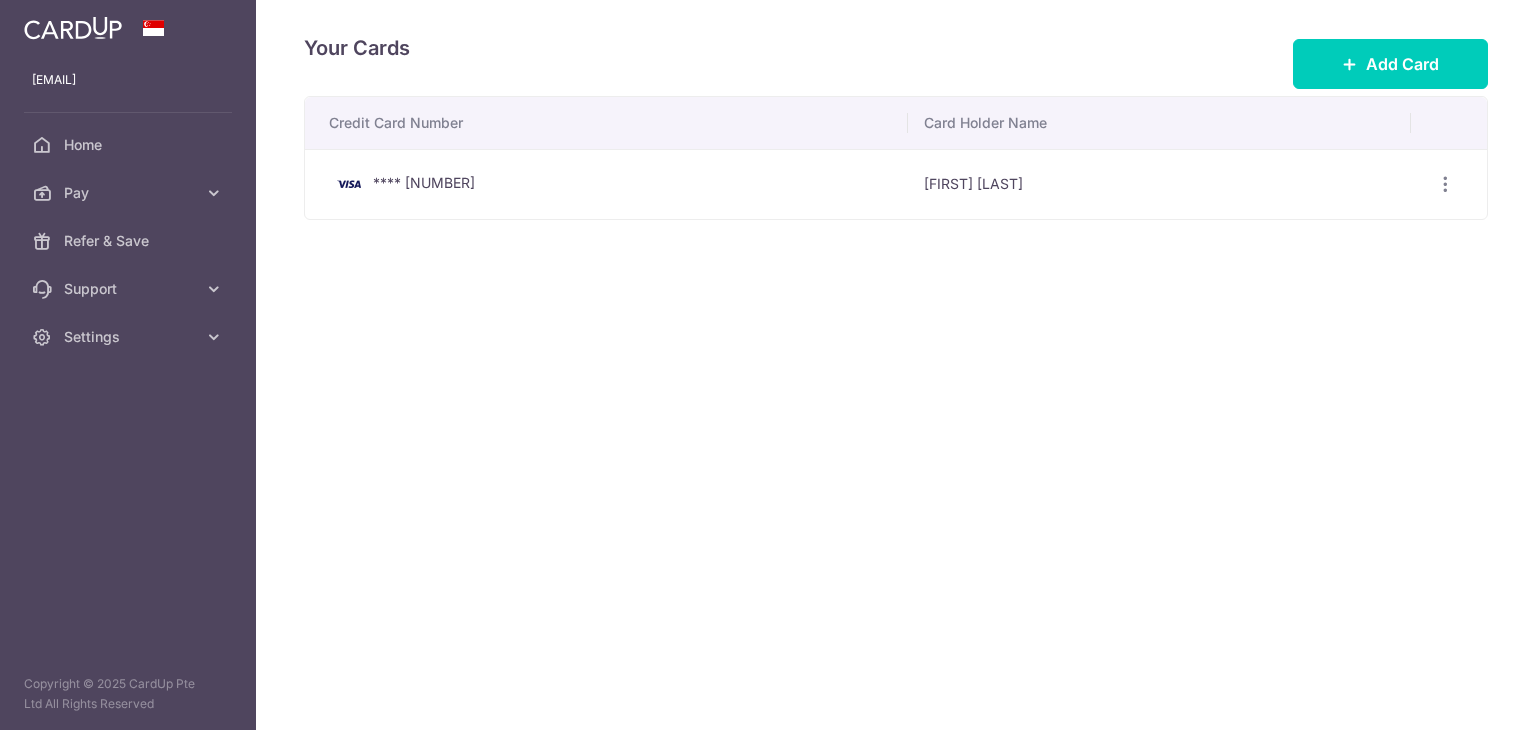scroll, scrollTop: 0, scrollLeft: 0, axis: both 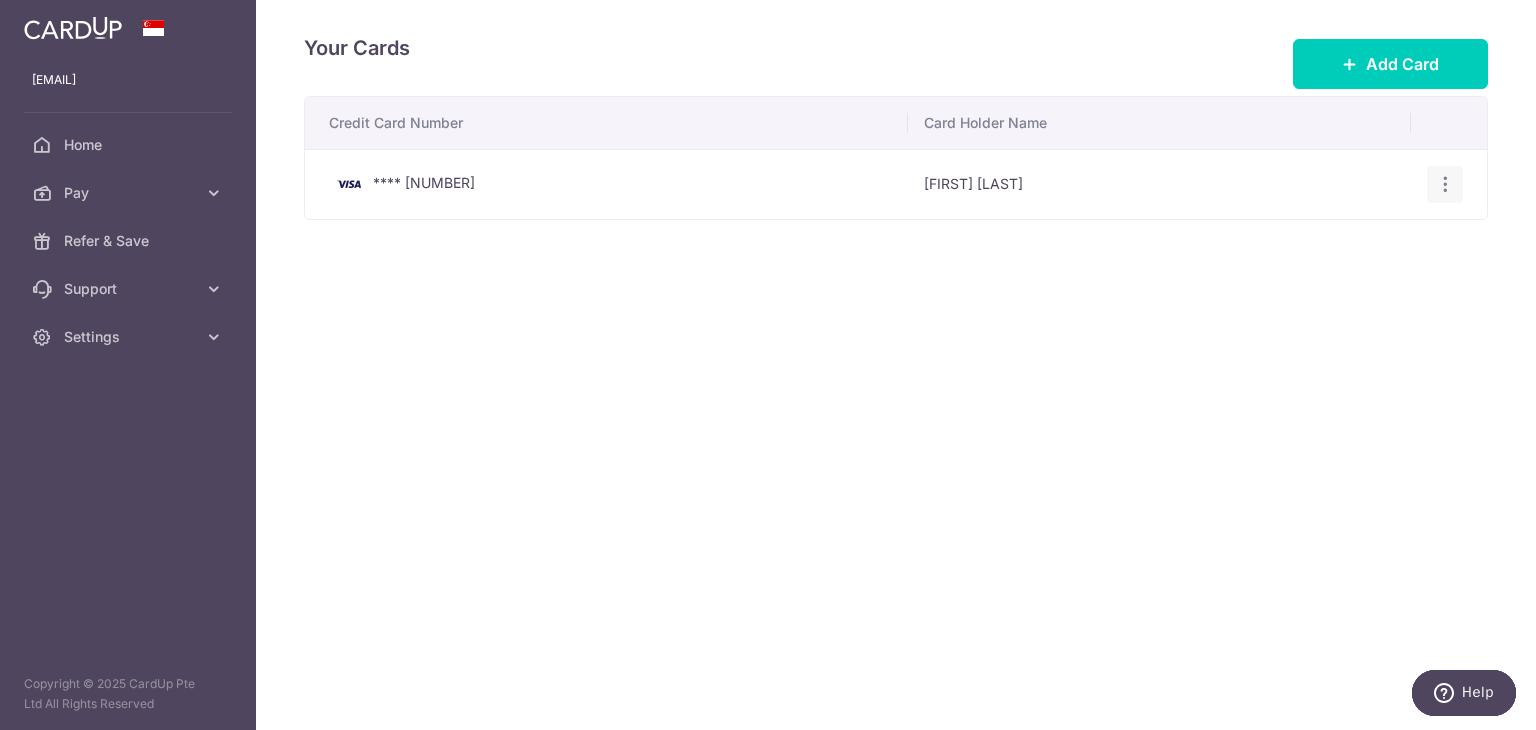 click at bounding box center (1445, 184) 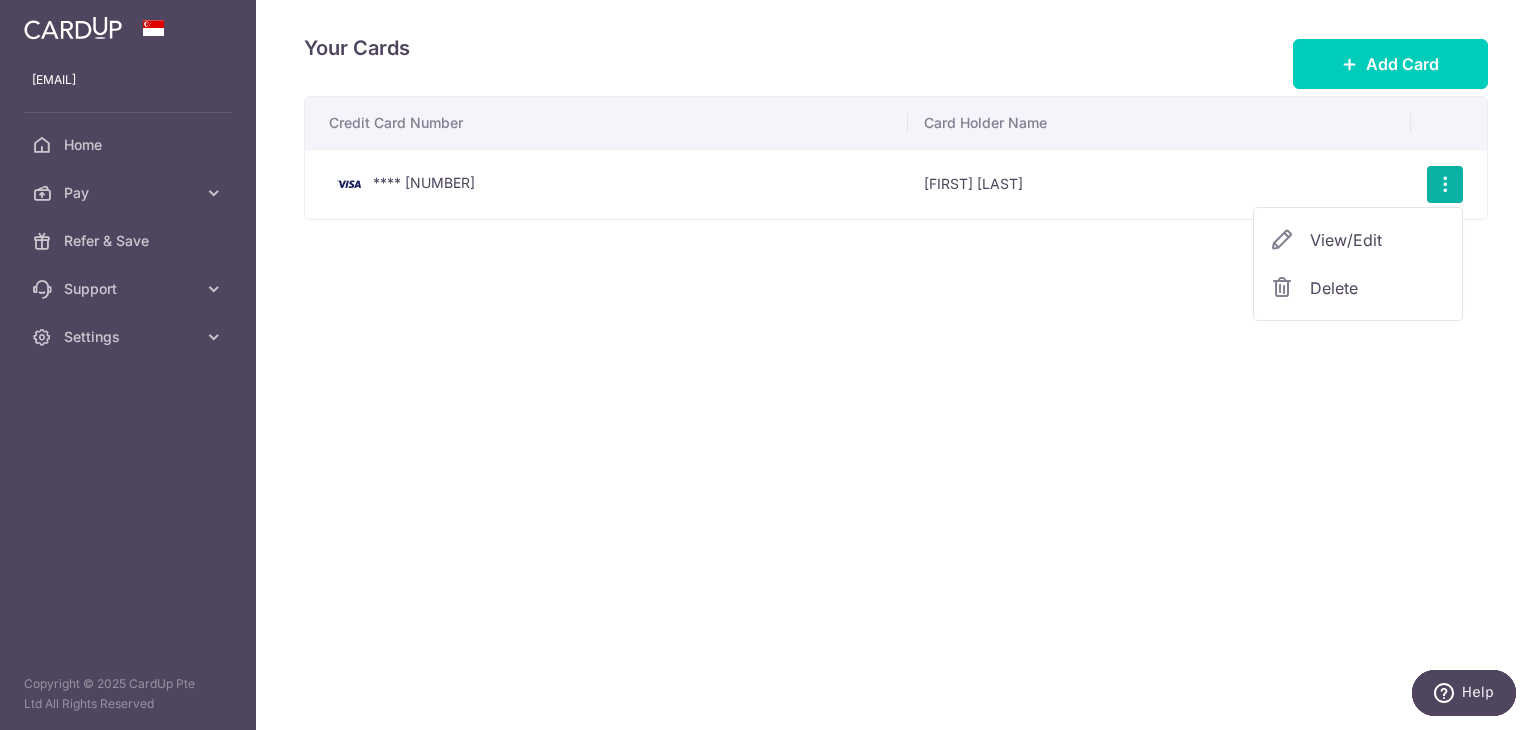 click on "Eng Cheun Poh" at bounding box center [1159, 184] 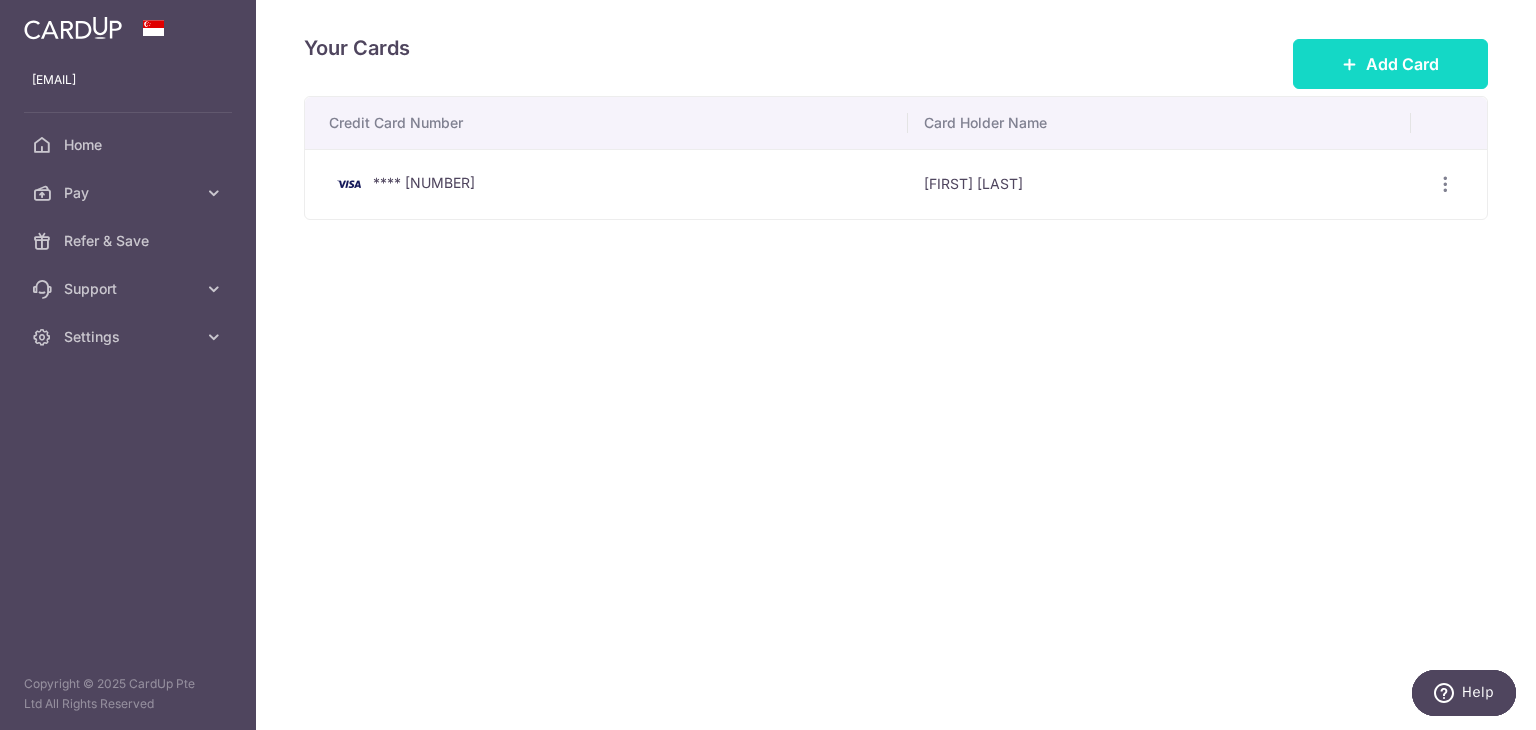 click on "Add Card" at bounding box center [1402, 64] 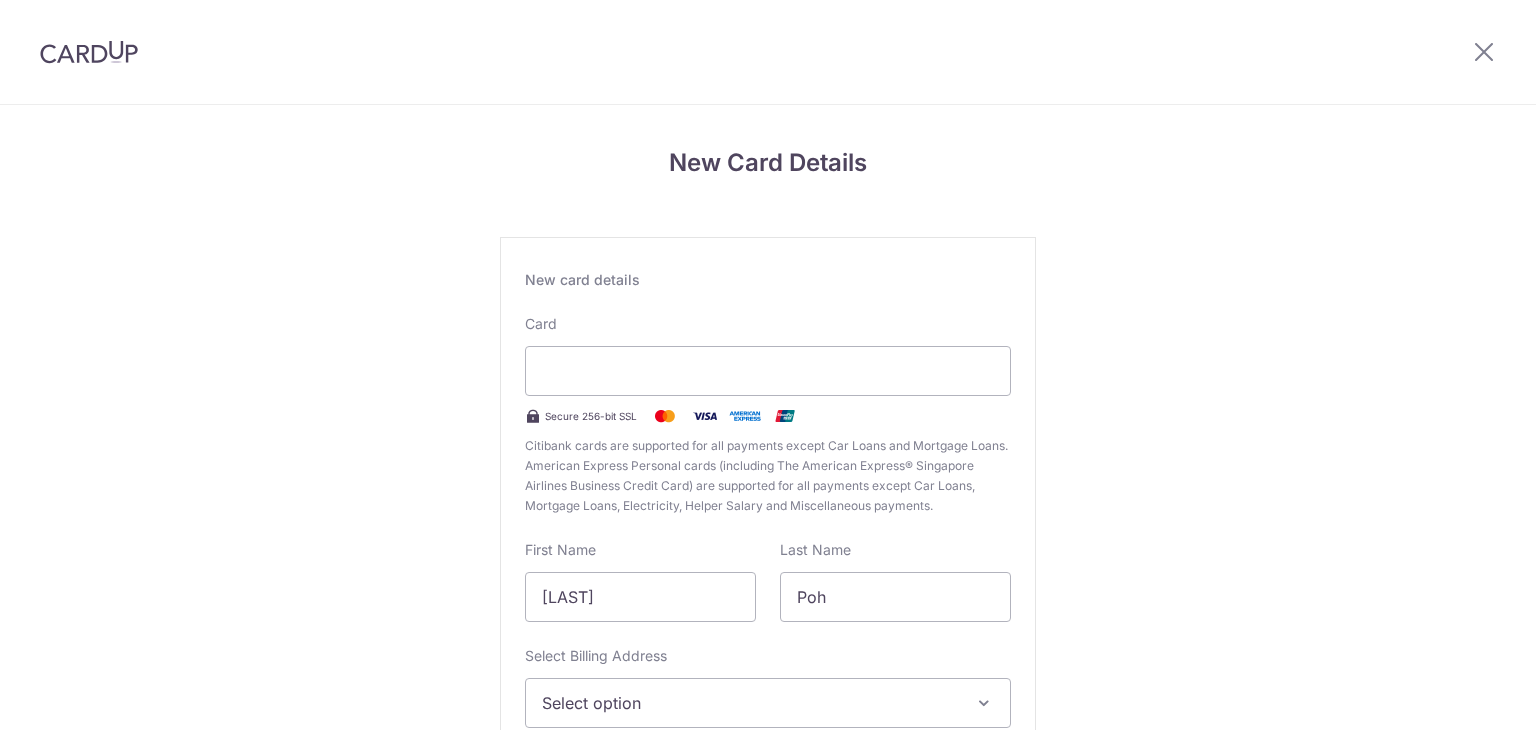 scroll, scrollTop: 0, scrollLeft: 0, axis: both 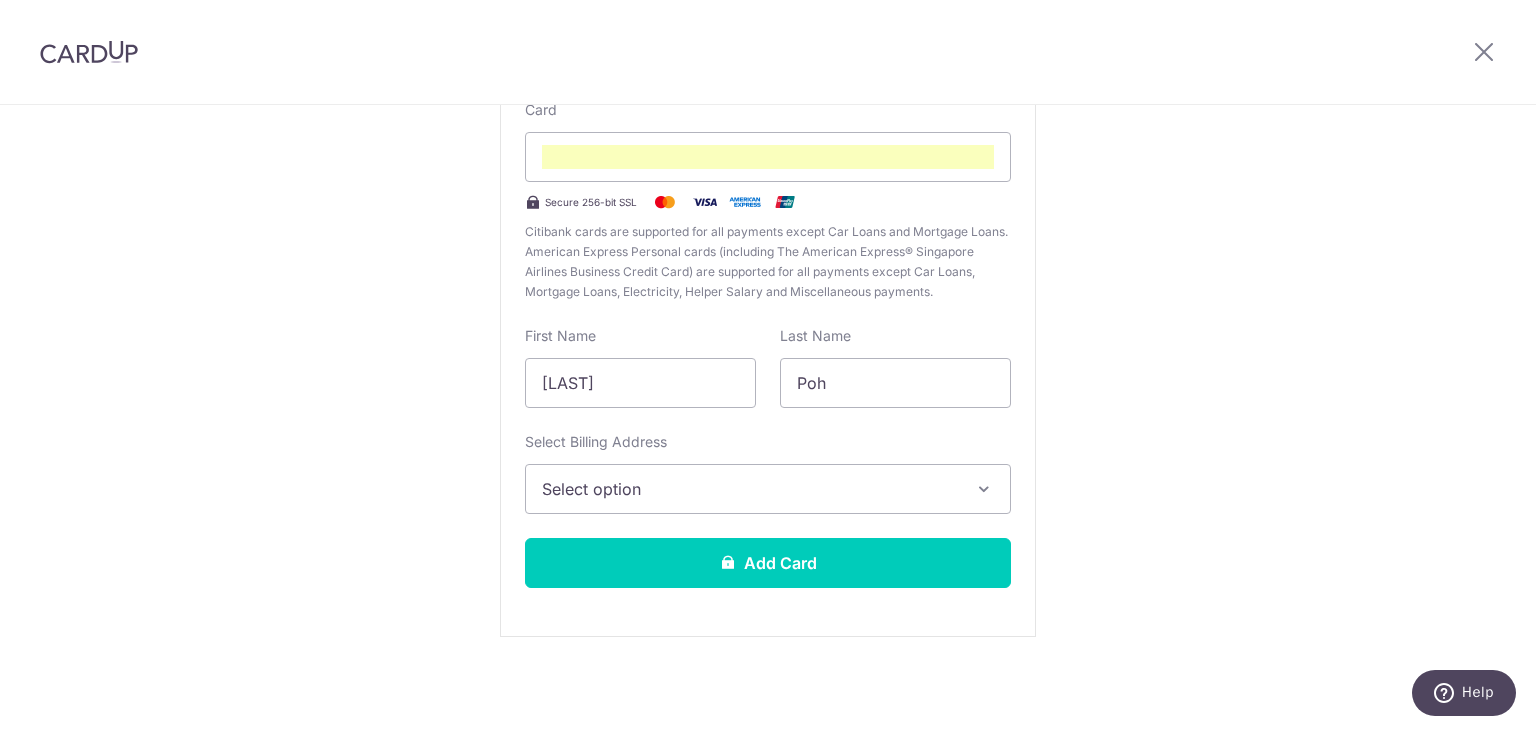 click at bounding box center [984, 489] 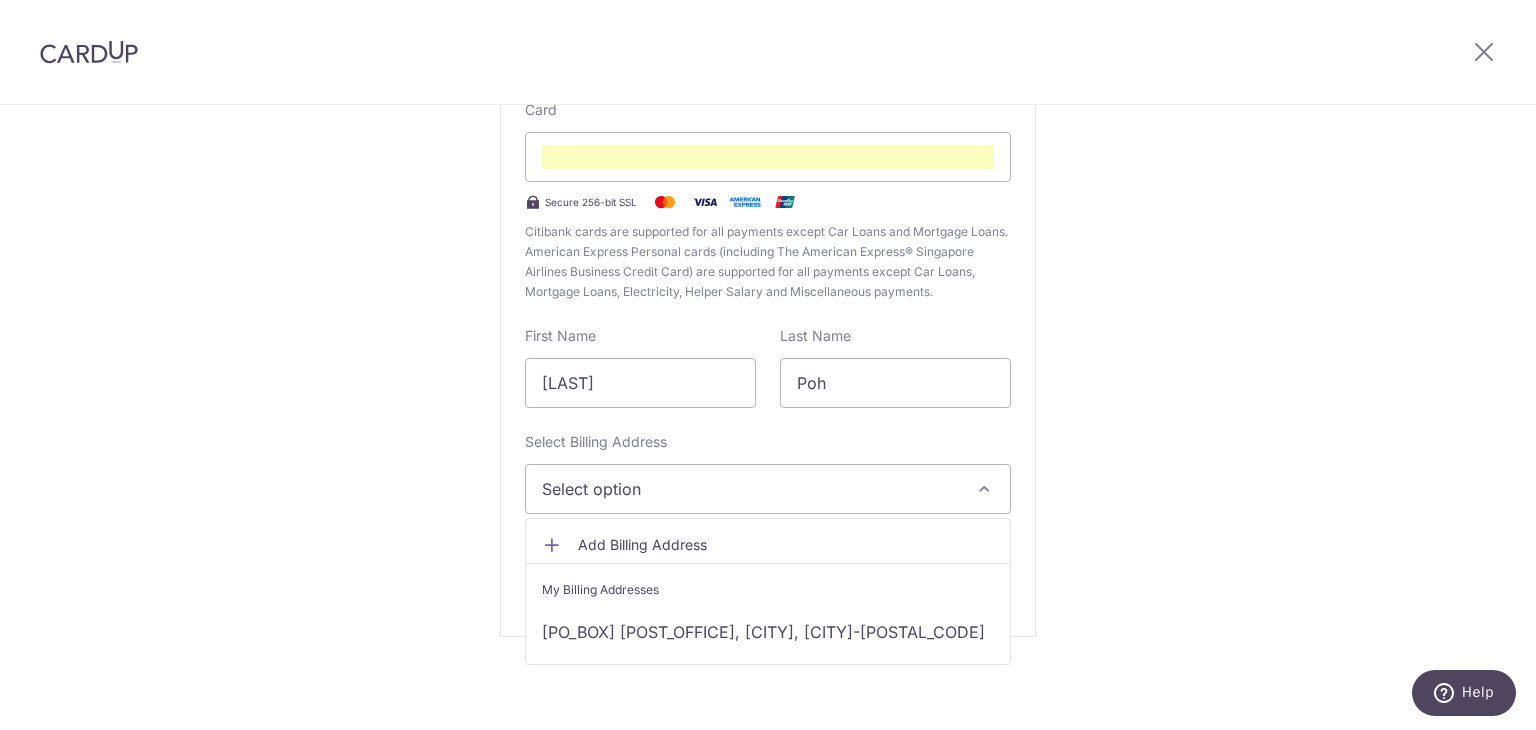 click on "Add Billing Address" at bounding box center (786, 545) 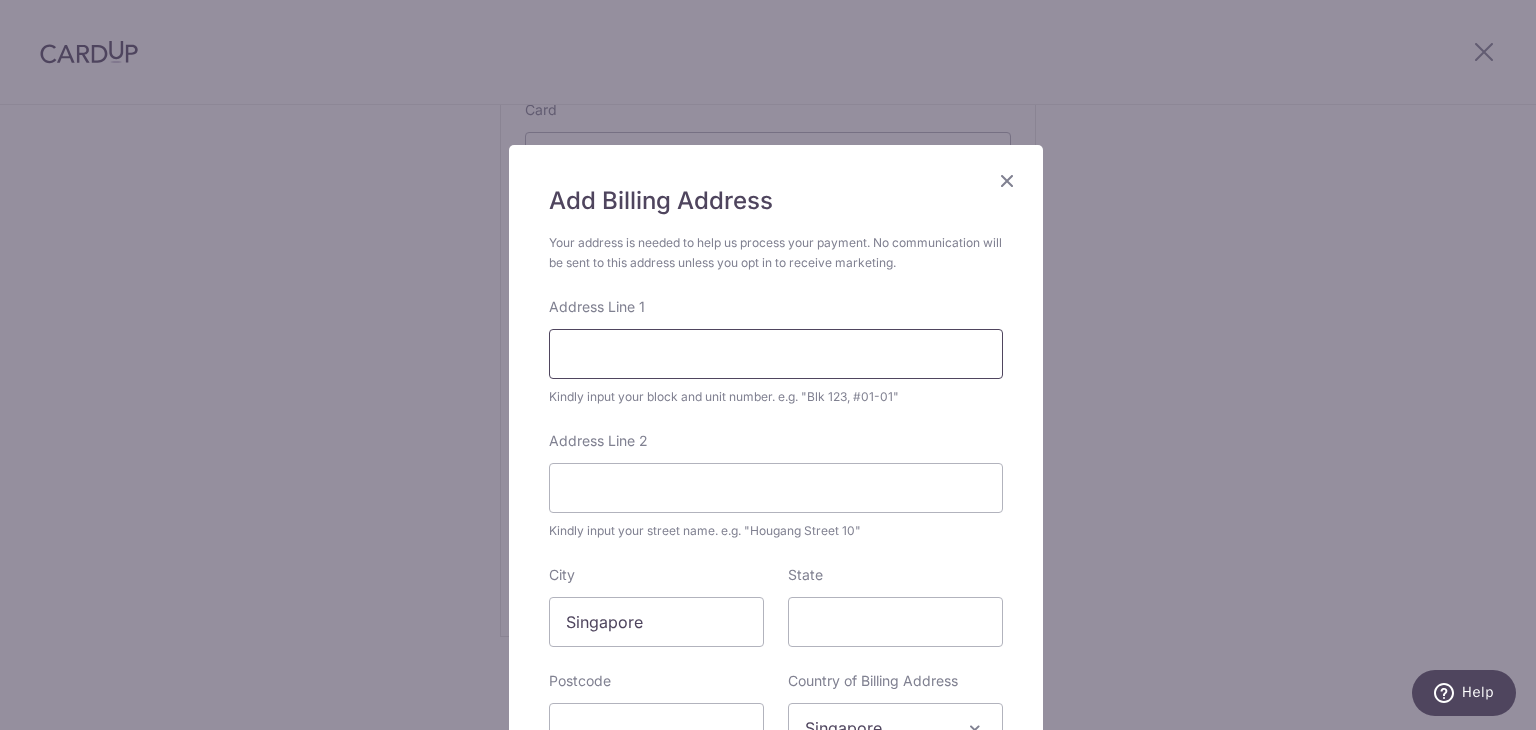 click on "Address Line 1" at bounding box center [776, 354] 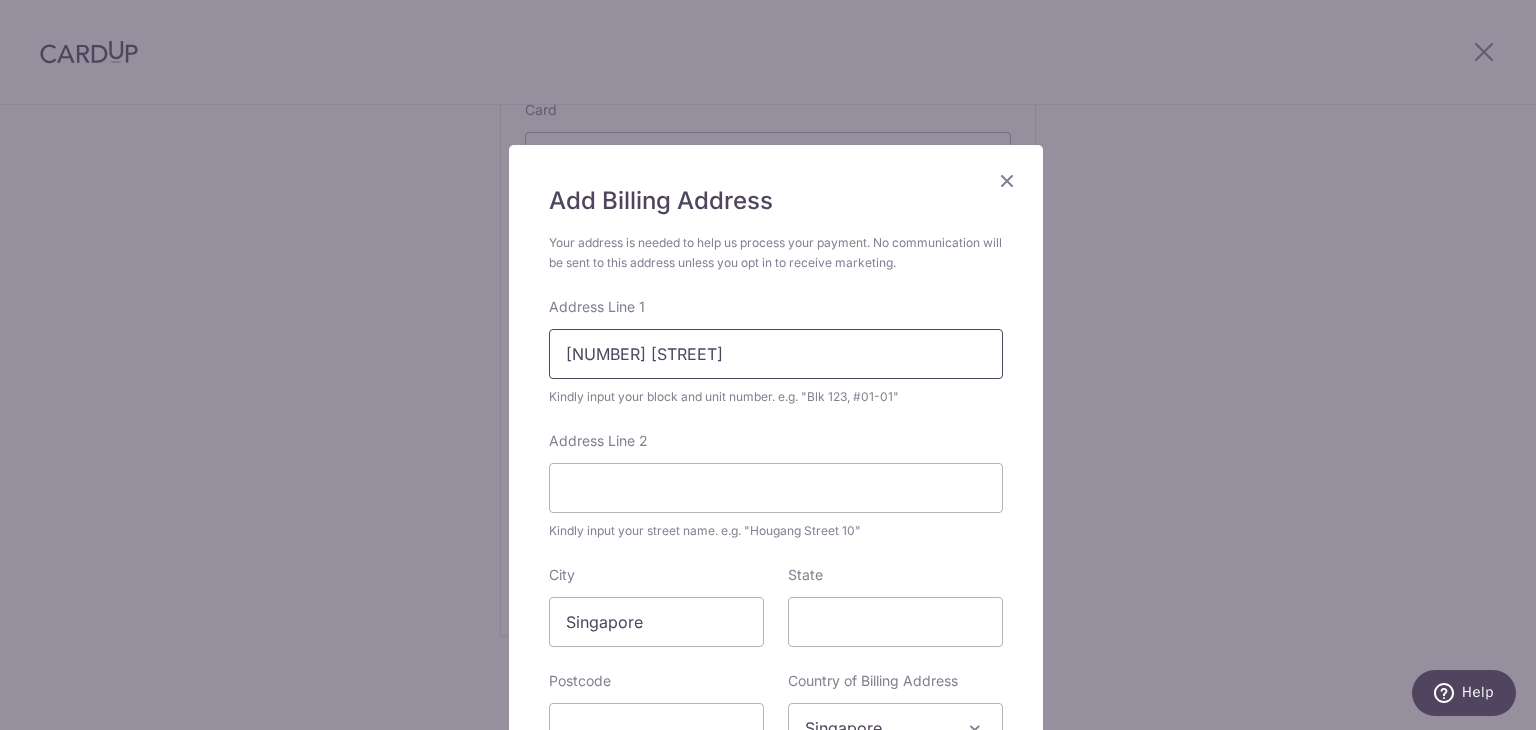 type on "#07-05 Skies Miltonia" 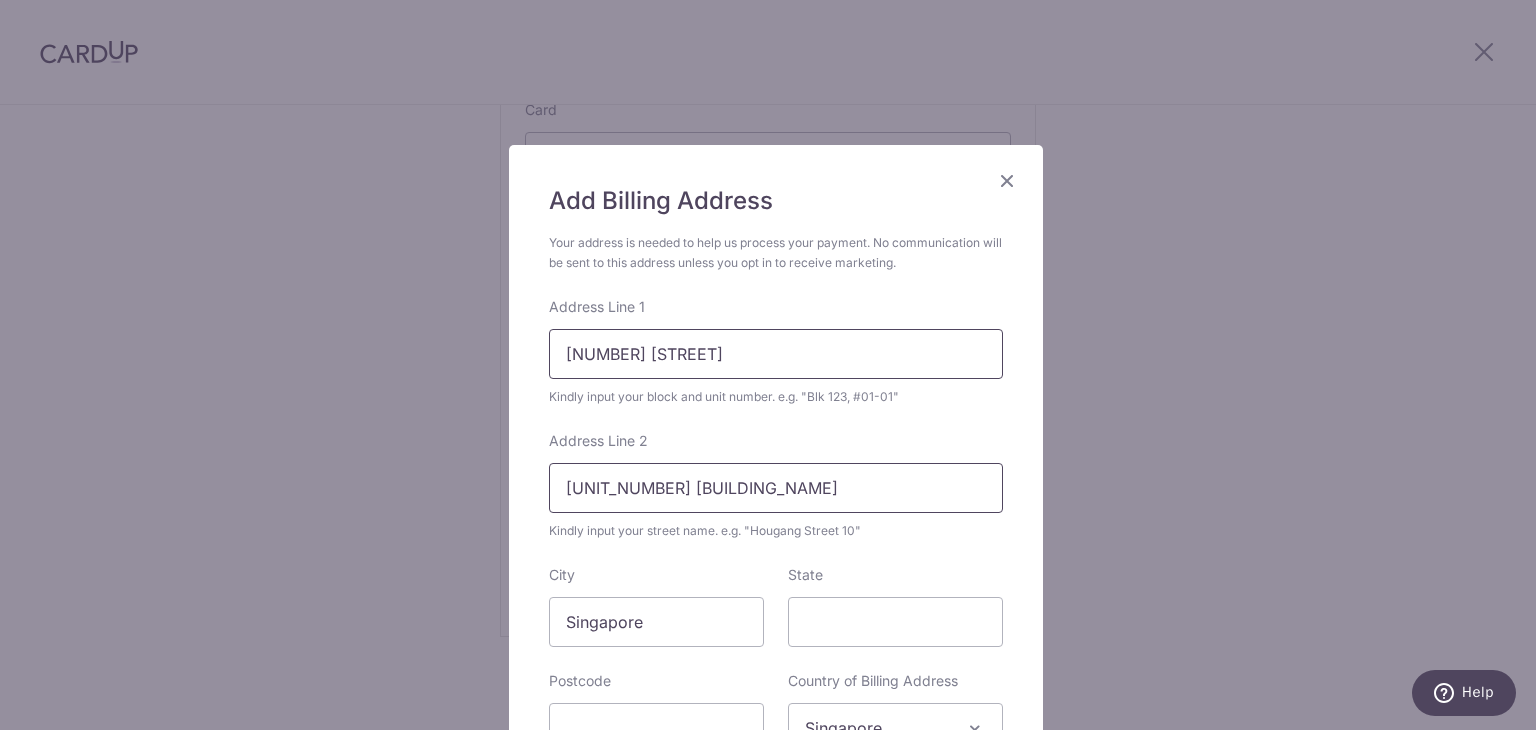 type on "768059" 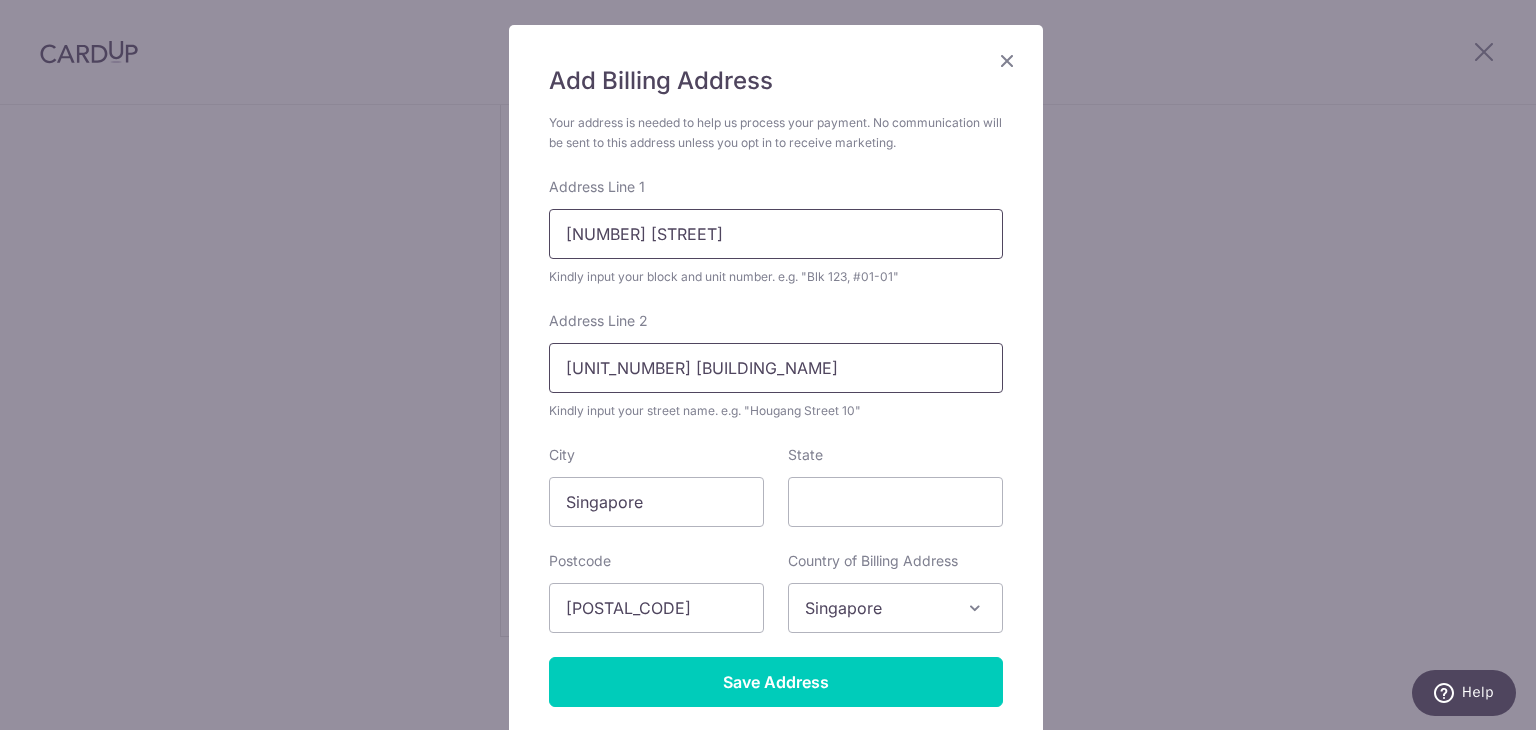 scroll, scrollTop: 223, scrollLeft: 0, axis: vertical 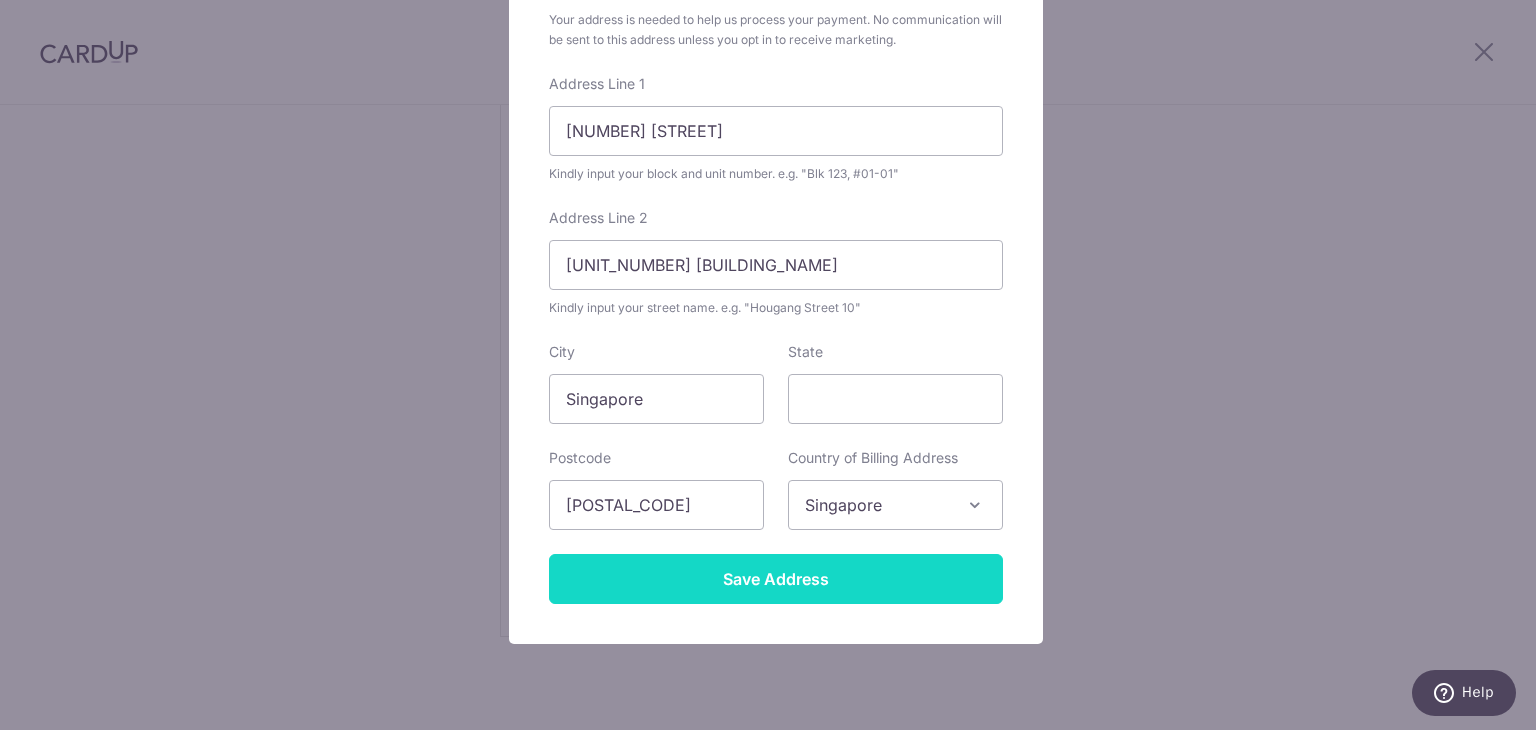 click on "Save Address" at bounding box center [776, 579] 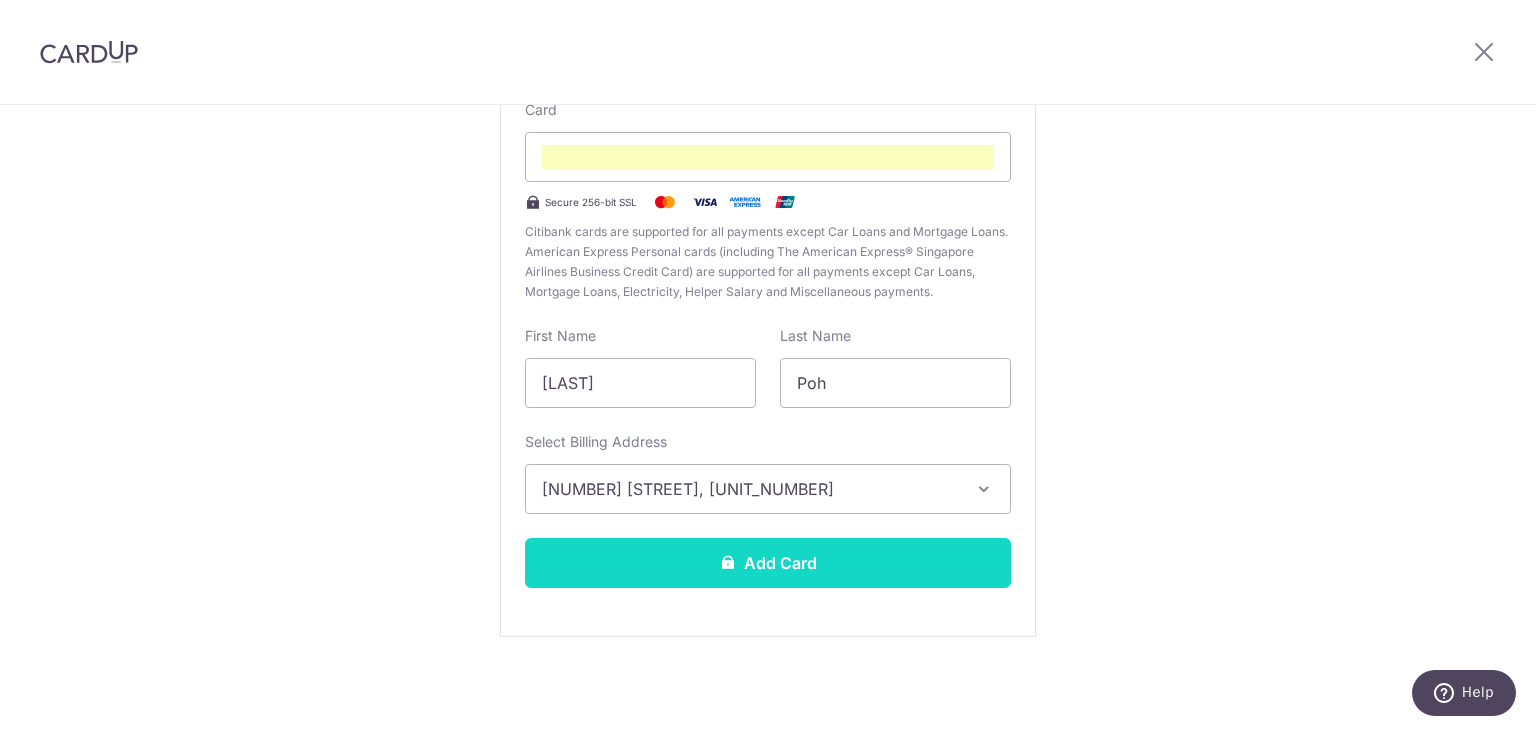 click on "Add Card" at bounding box center (768, 563) 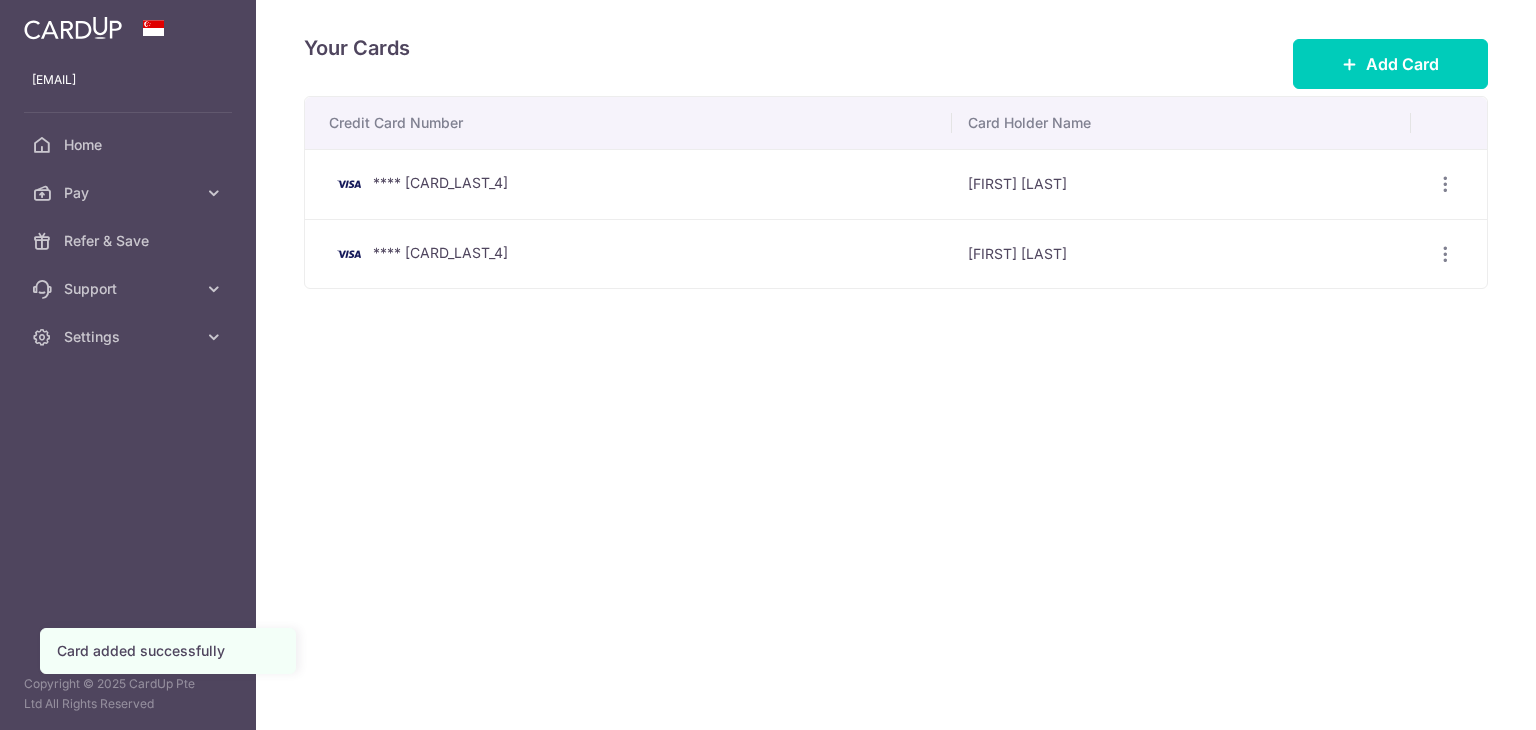 scroll, scrollTop: 0, scrollLeft: 0, axis: both 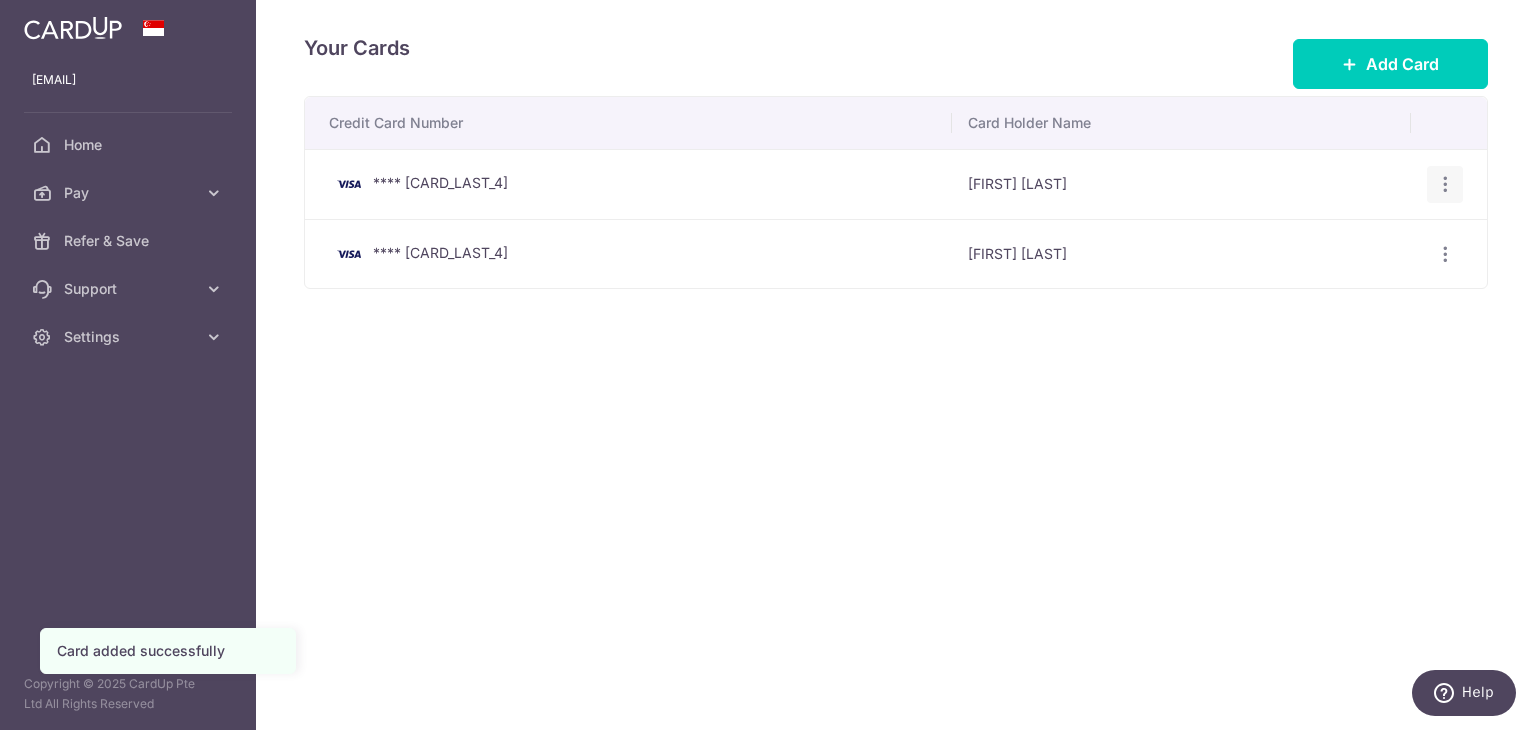 click at bounding box center [1445, 184] 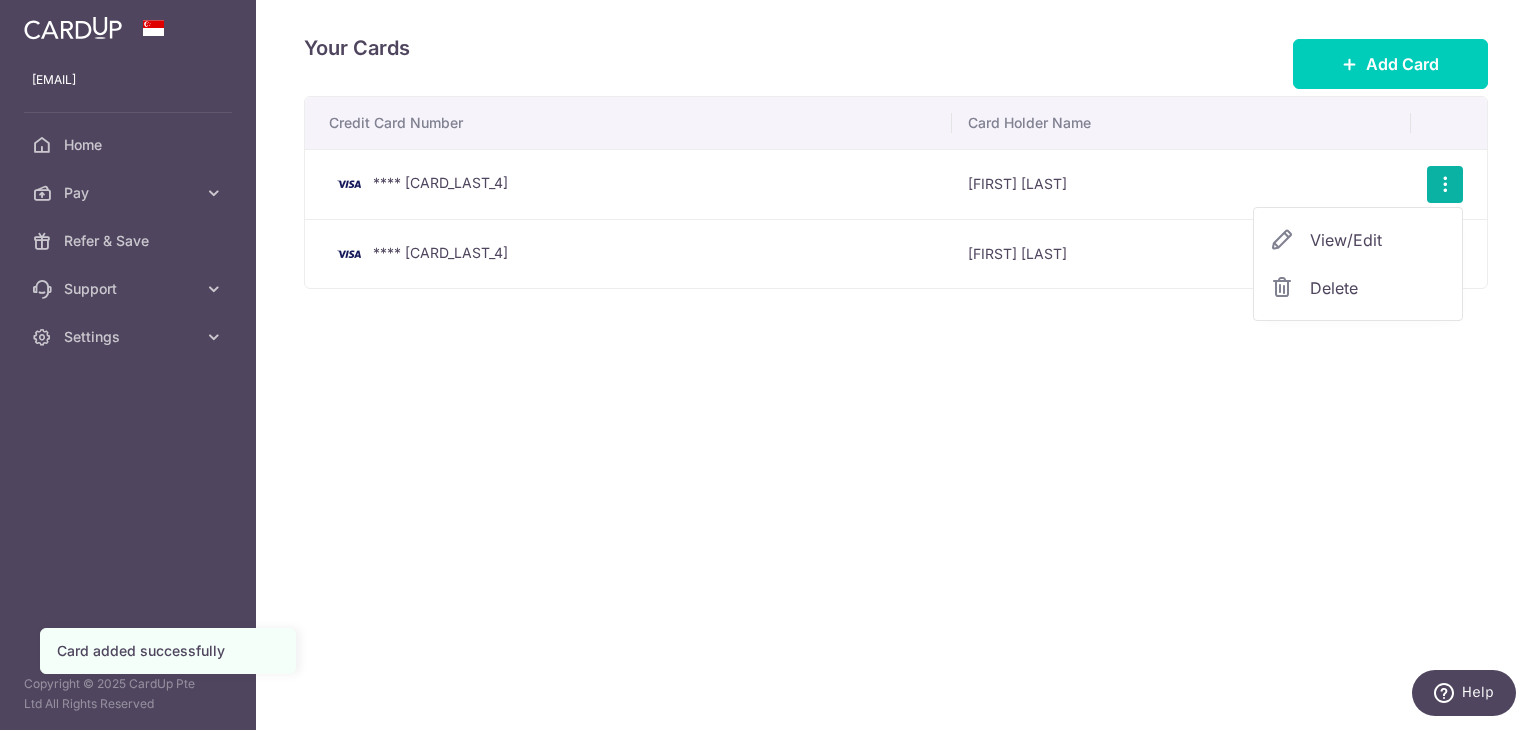 click on "Delete" at bounding box center [1378, 288] 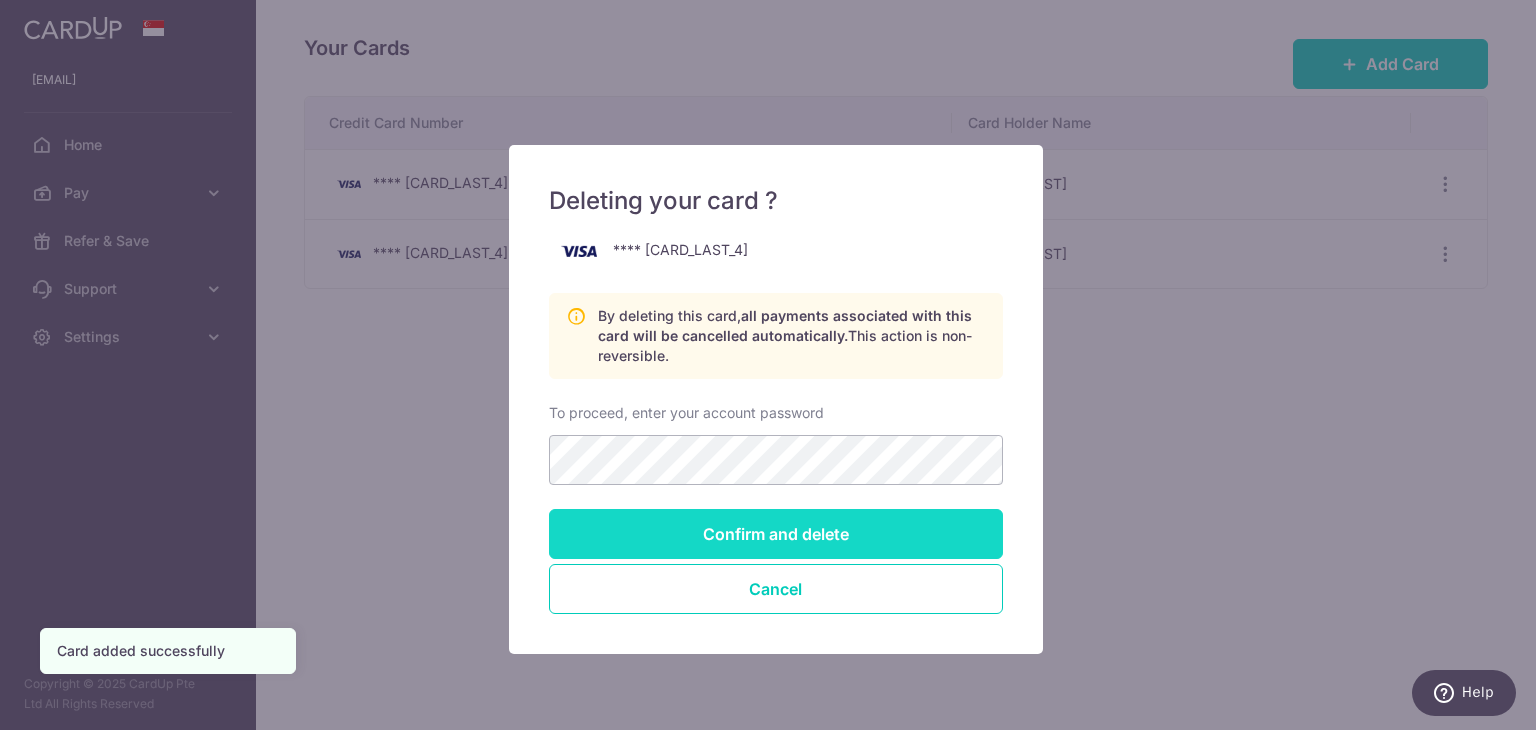 click on "Confirm and delete" at bounding box center (776, 534) 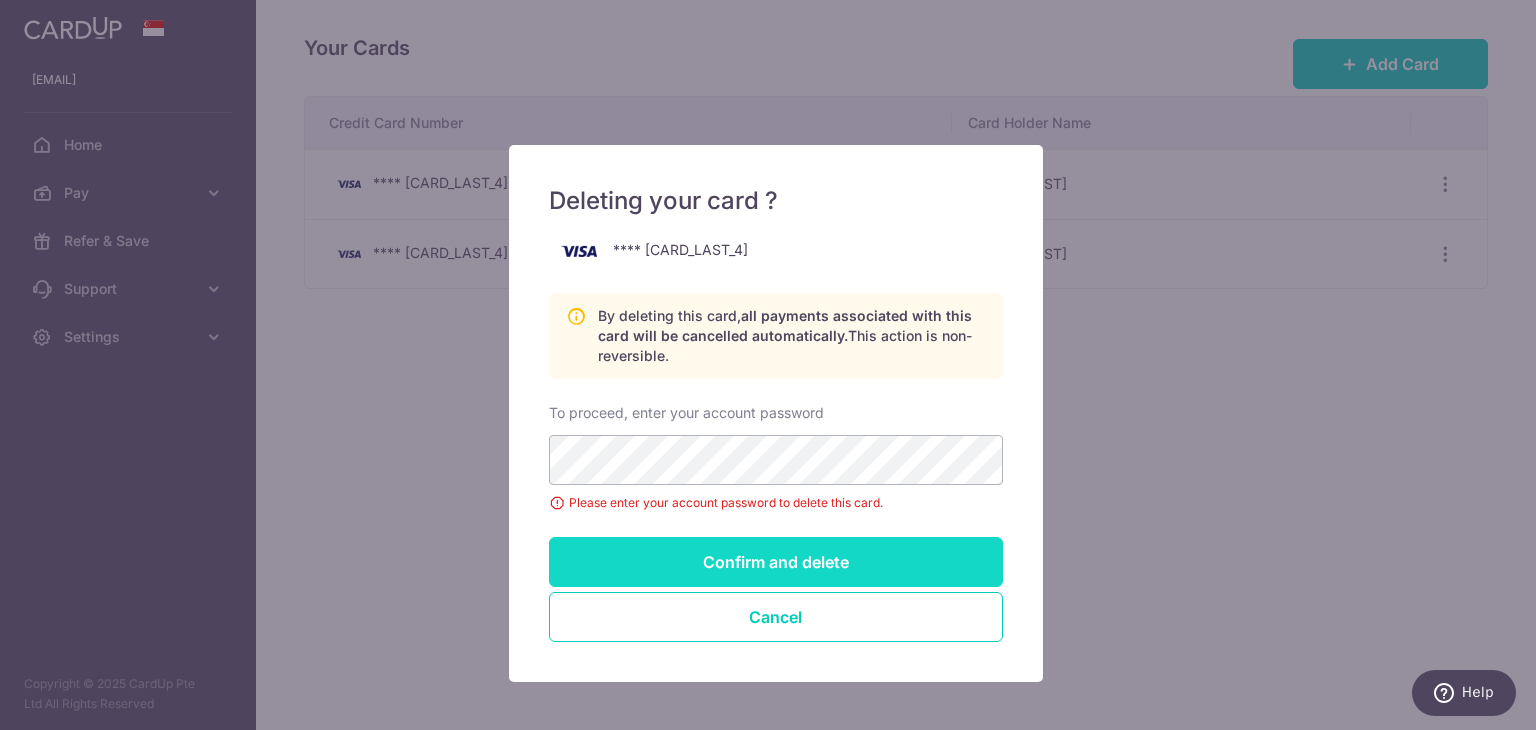 click on "Confirm and delete" at bounding box center (776, 562) 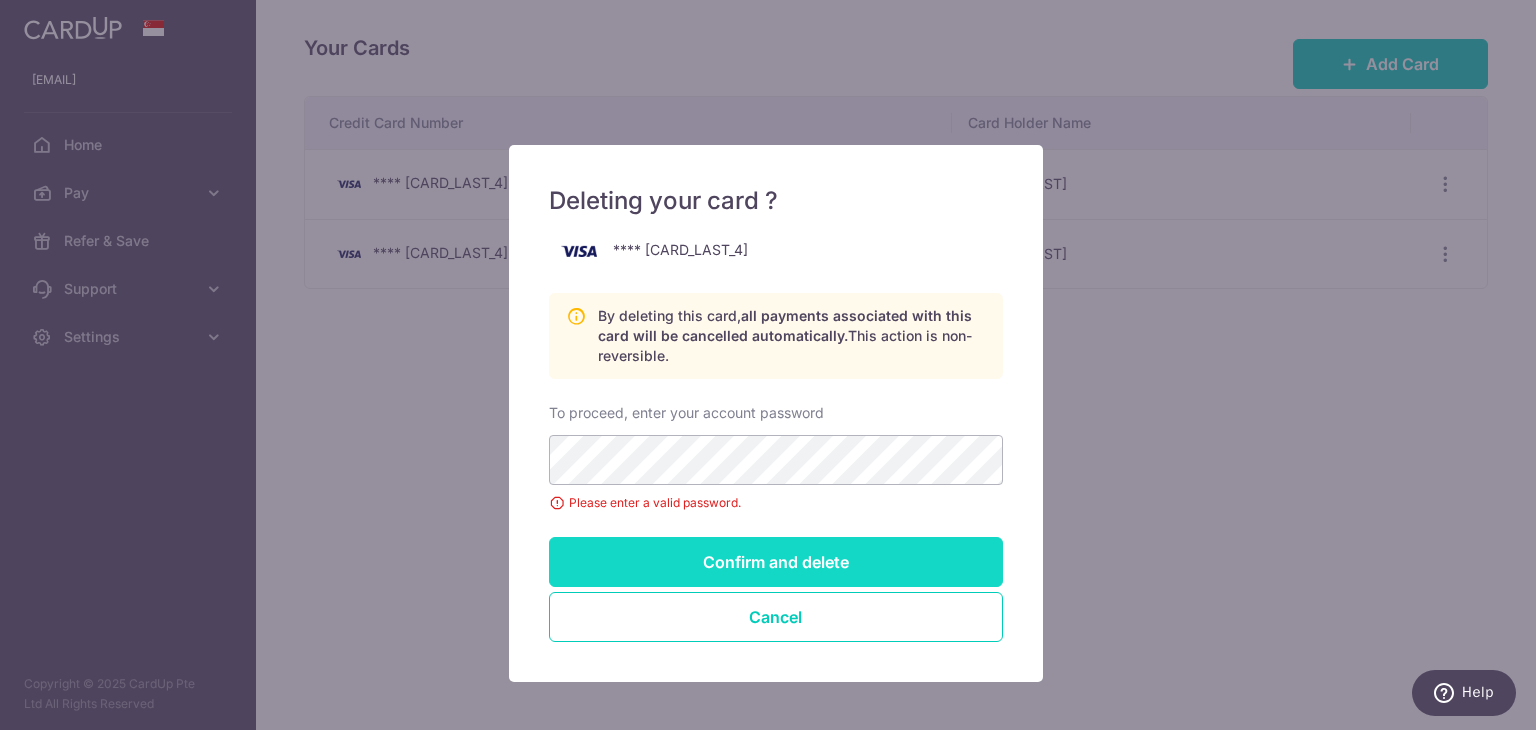 click on "Confirm and delete" at bounding box center (776, 562) 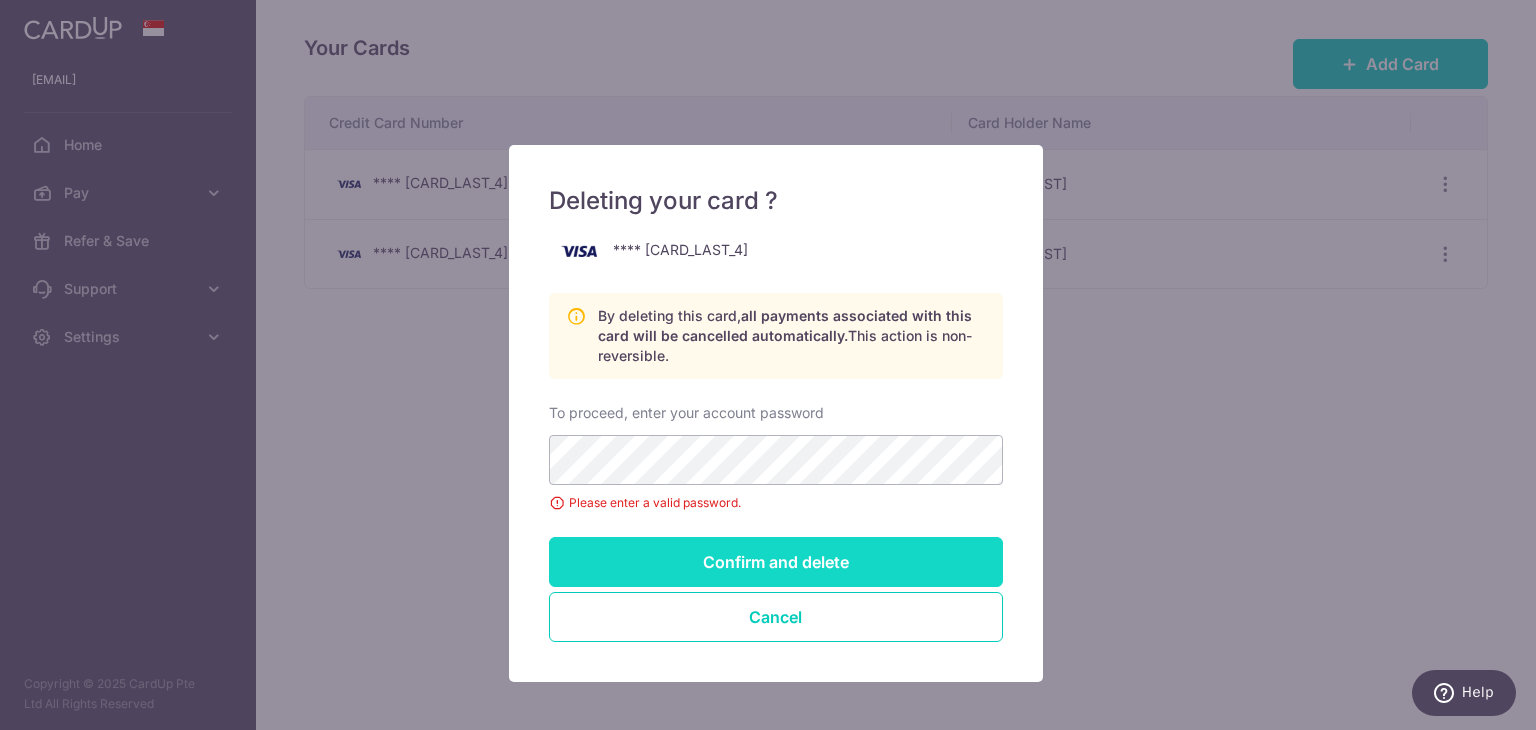 click on "Confirm and delete" at bounding box center (776, 562) 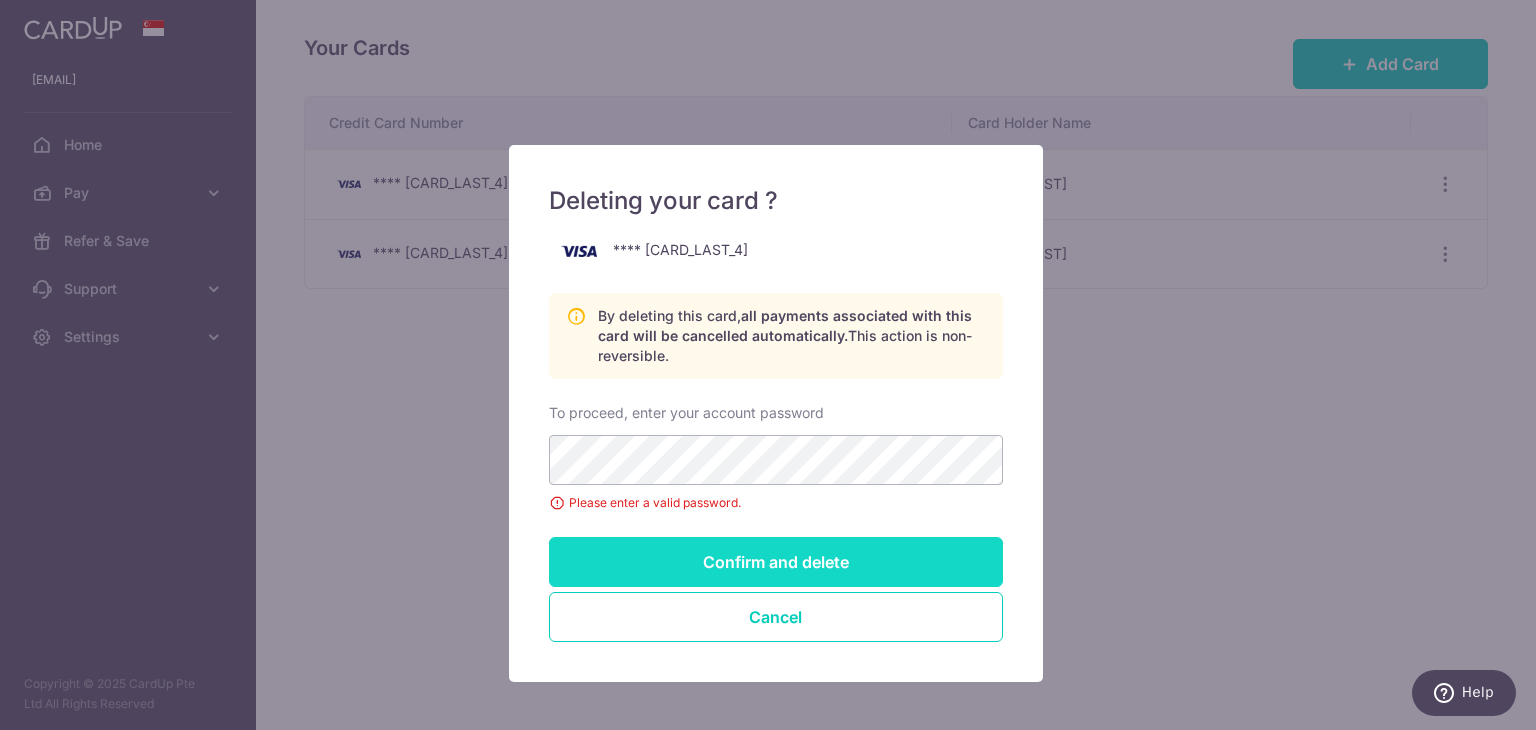 click on "Confirm and delete" at bounding box center (776, 562) 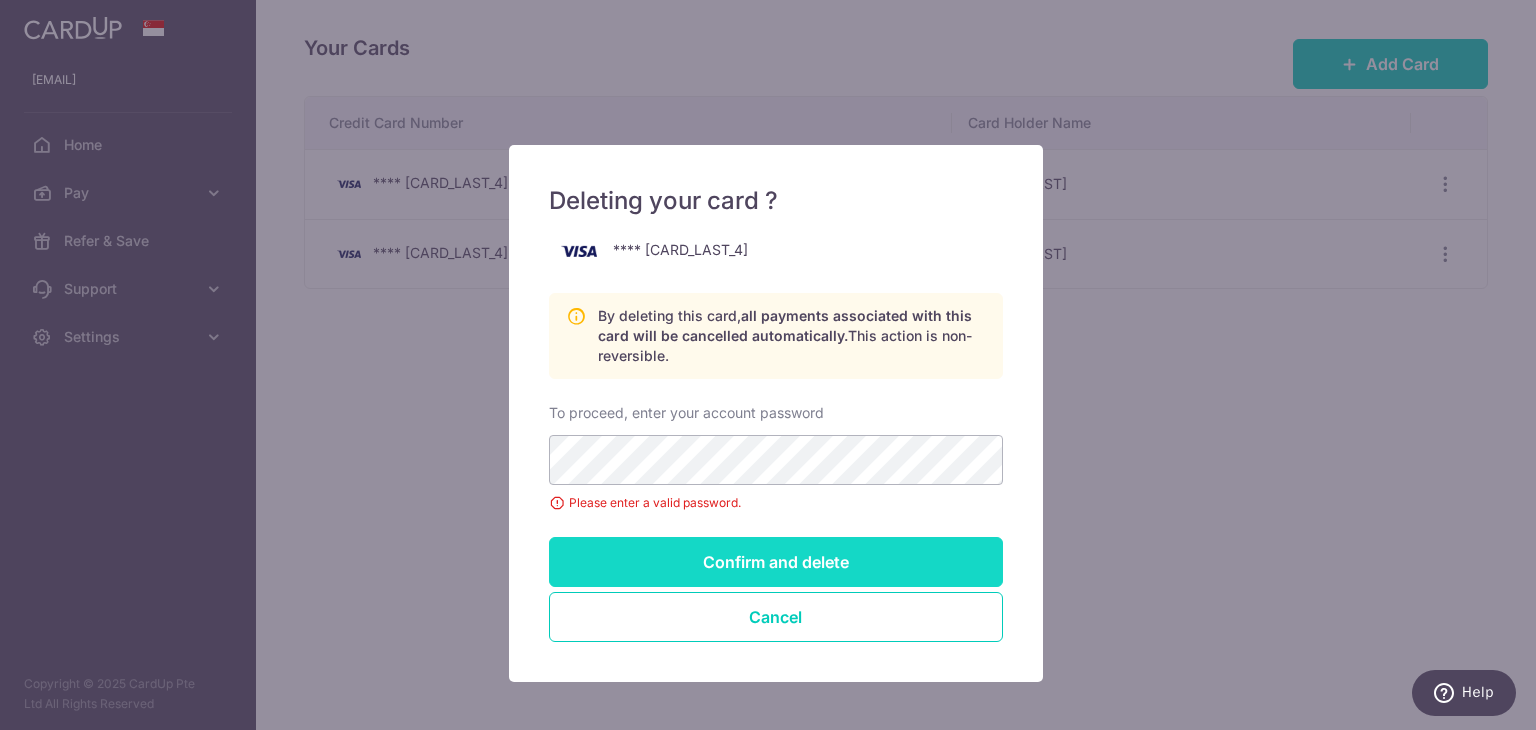 click on "Confirm and delete" at bounding box center (776, 562) 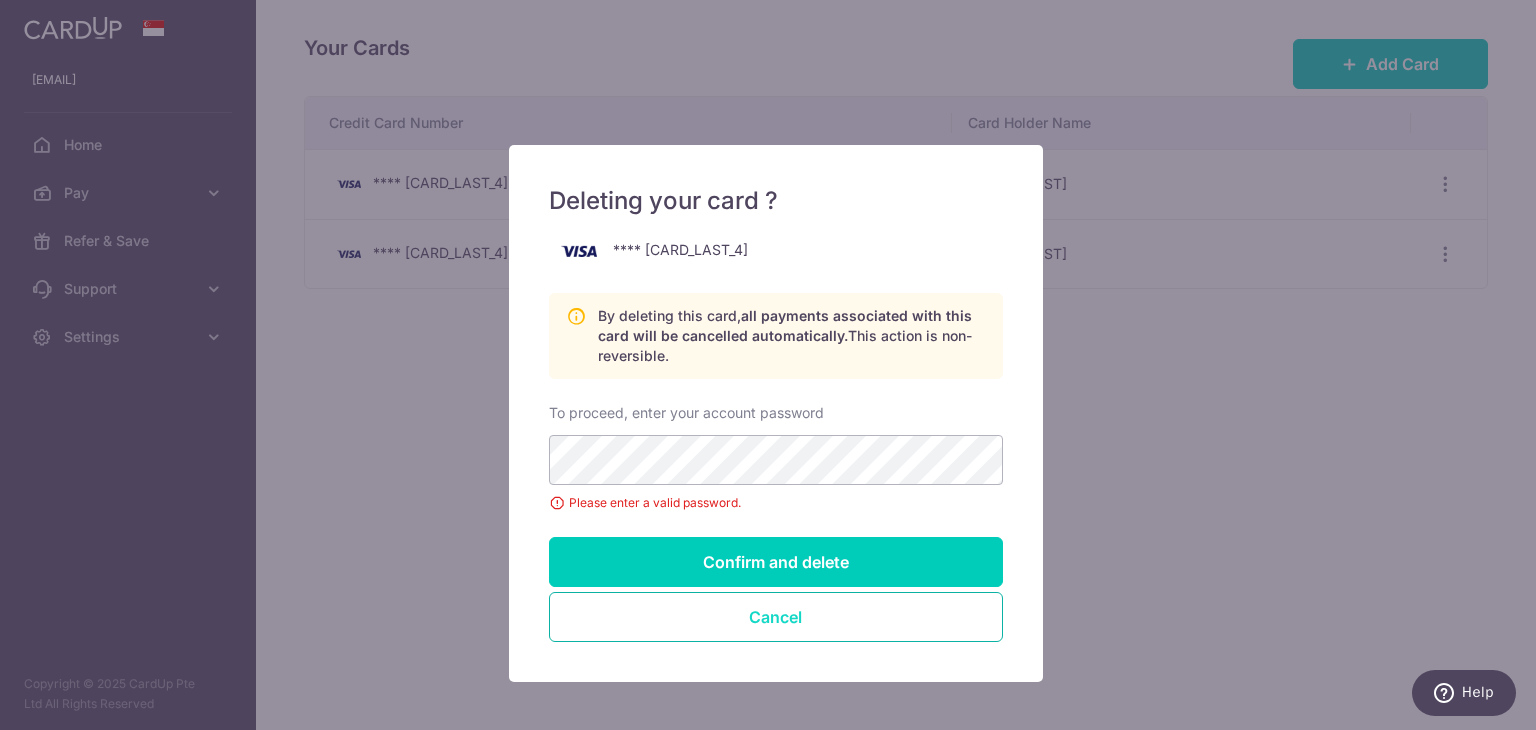 click on "Cancel" at bounding box center [776, 617] 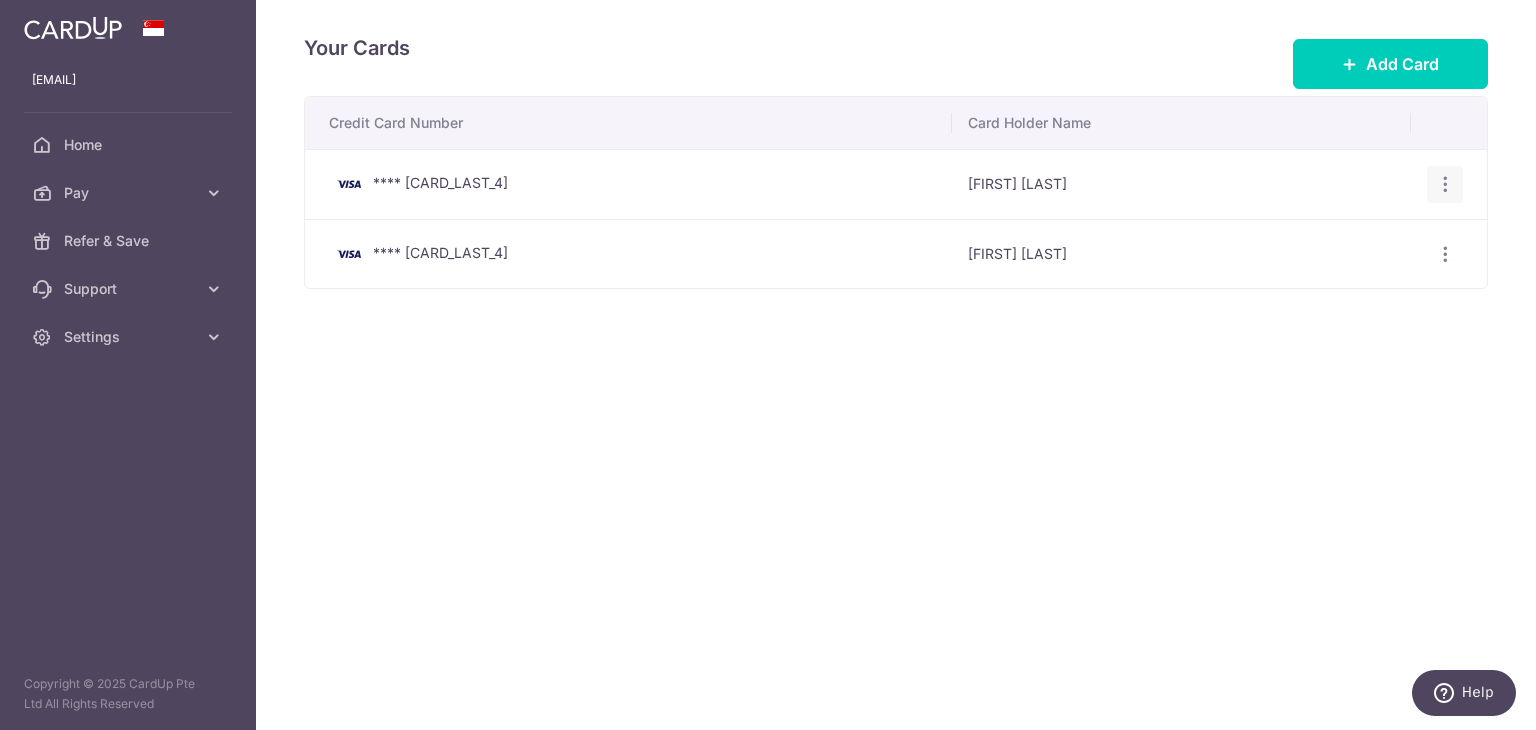 click at bounding box center [1445, 184] 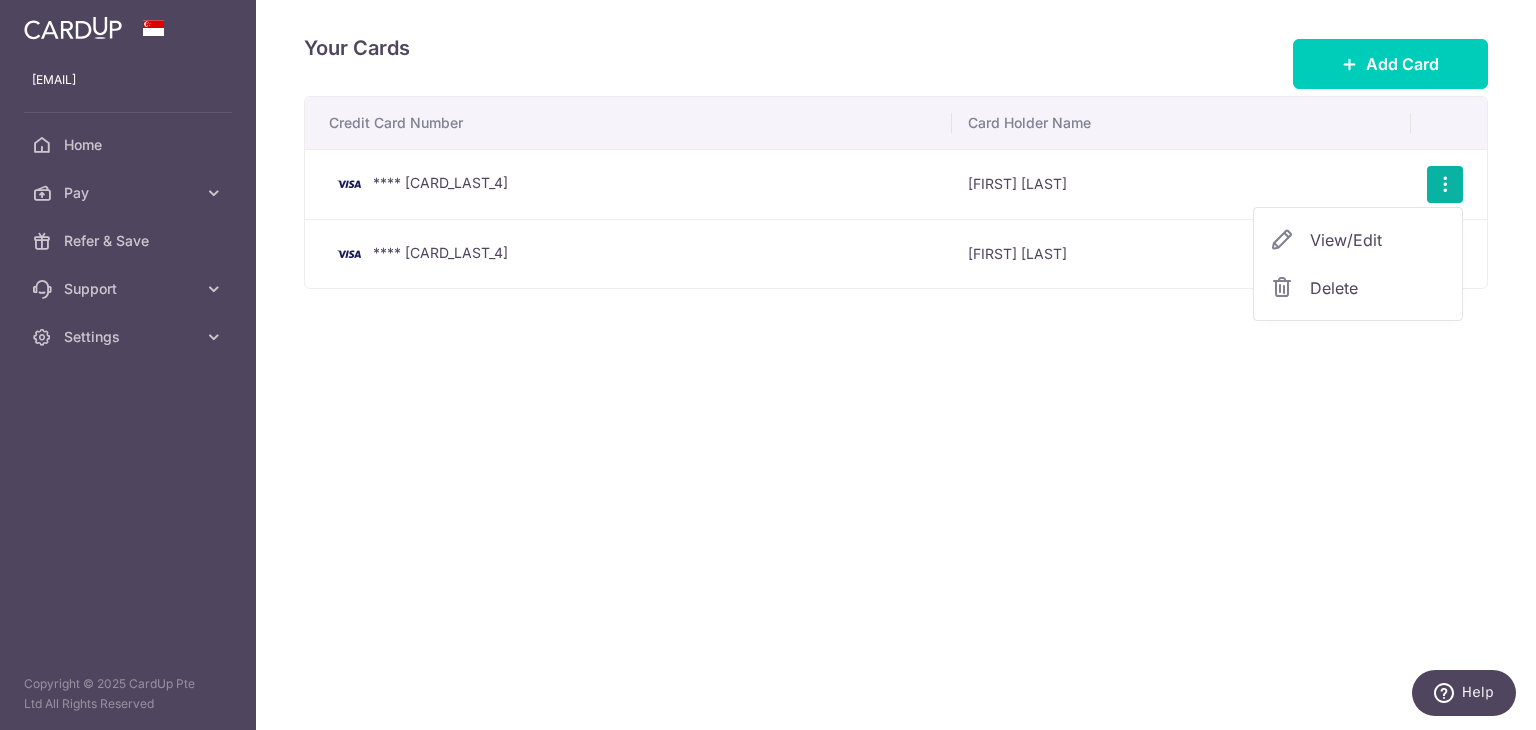 click on "Delete" at bounding box center (1378, 288) 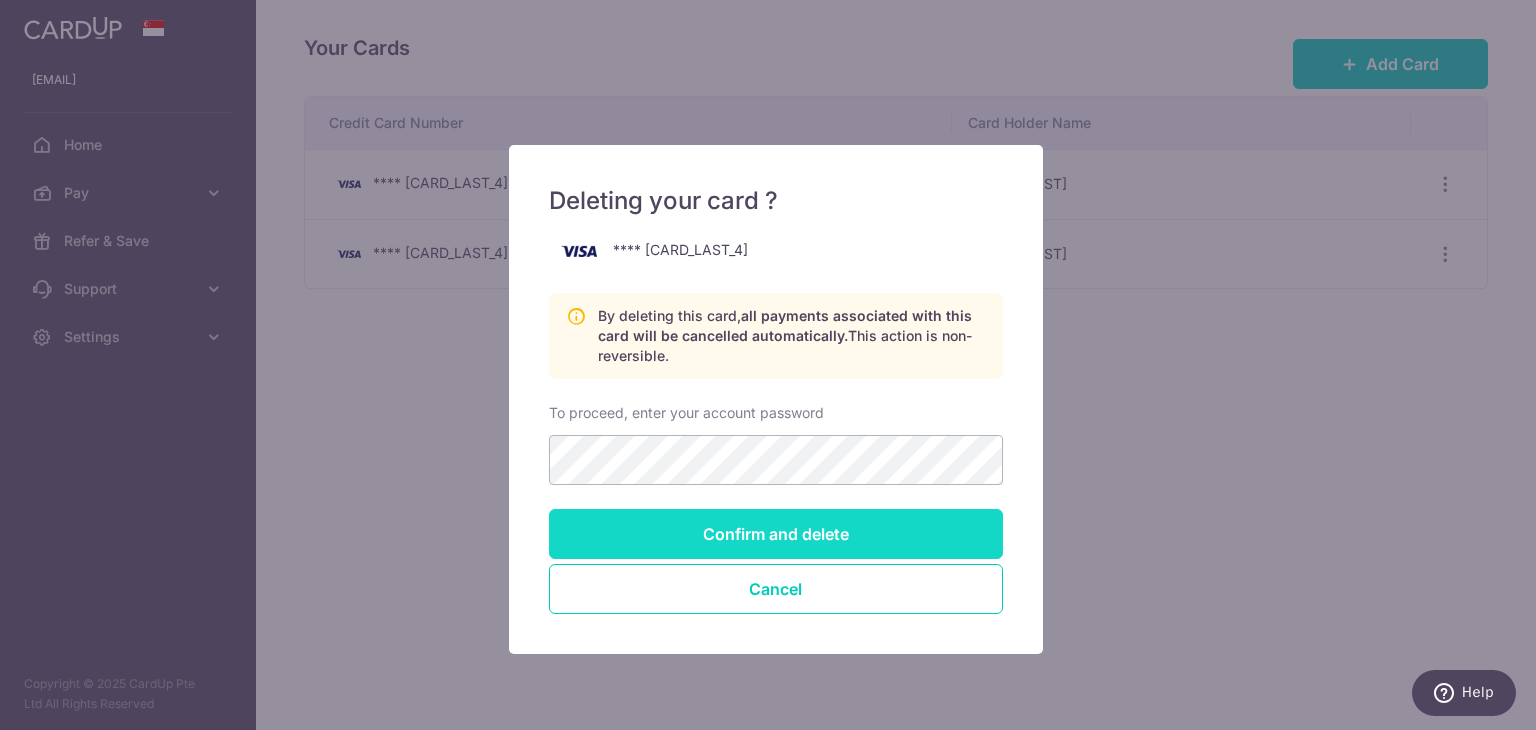 click on "Confirm and delete" at bounding box center (776, 534) 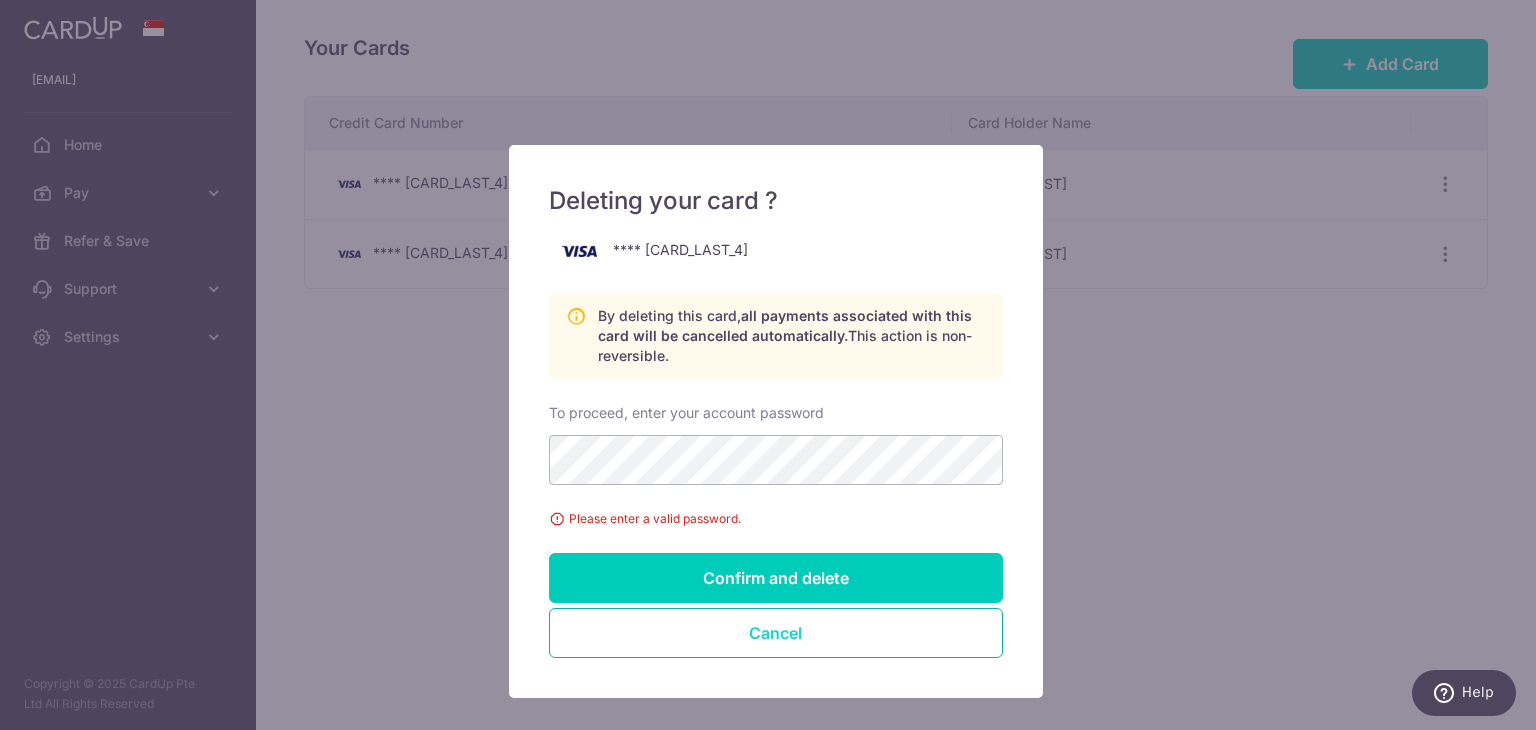 click on "Cancel" at bounding box center [776, 633] 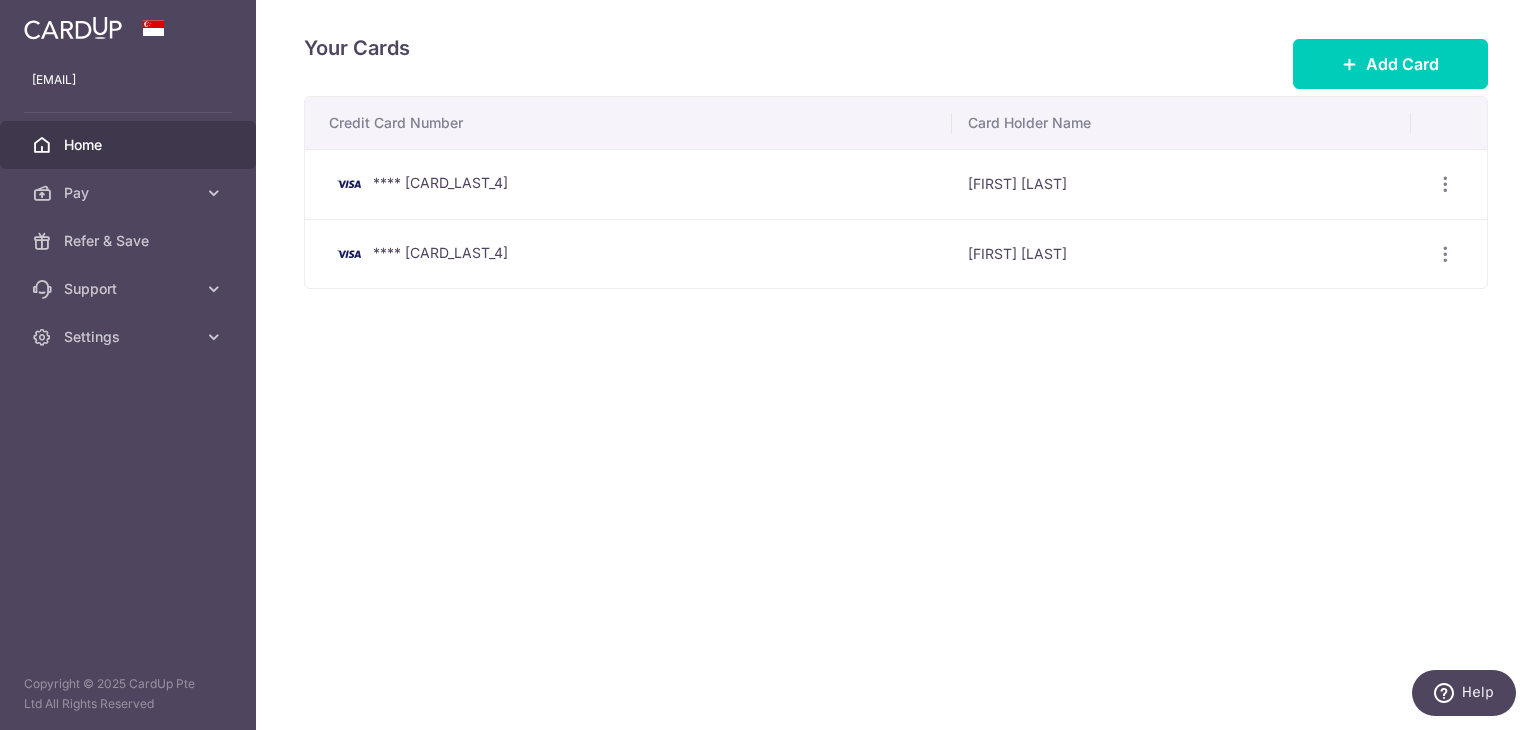 click on "Home" at bounding box center [130, 145] 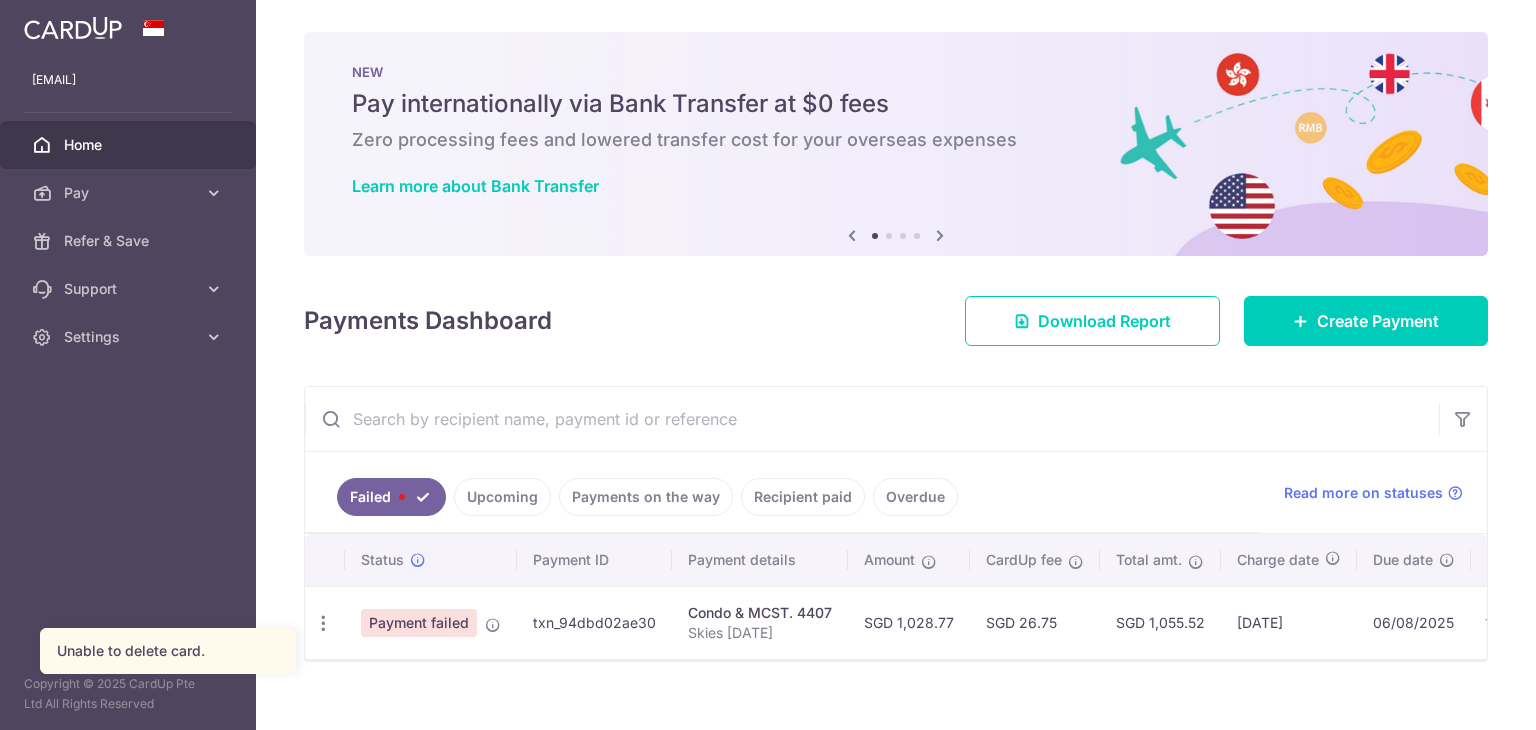 scroll, scrollTop: 0, scrollLeft: 0, axis: both 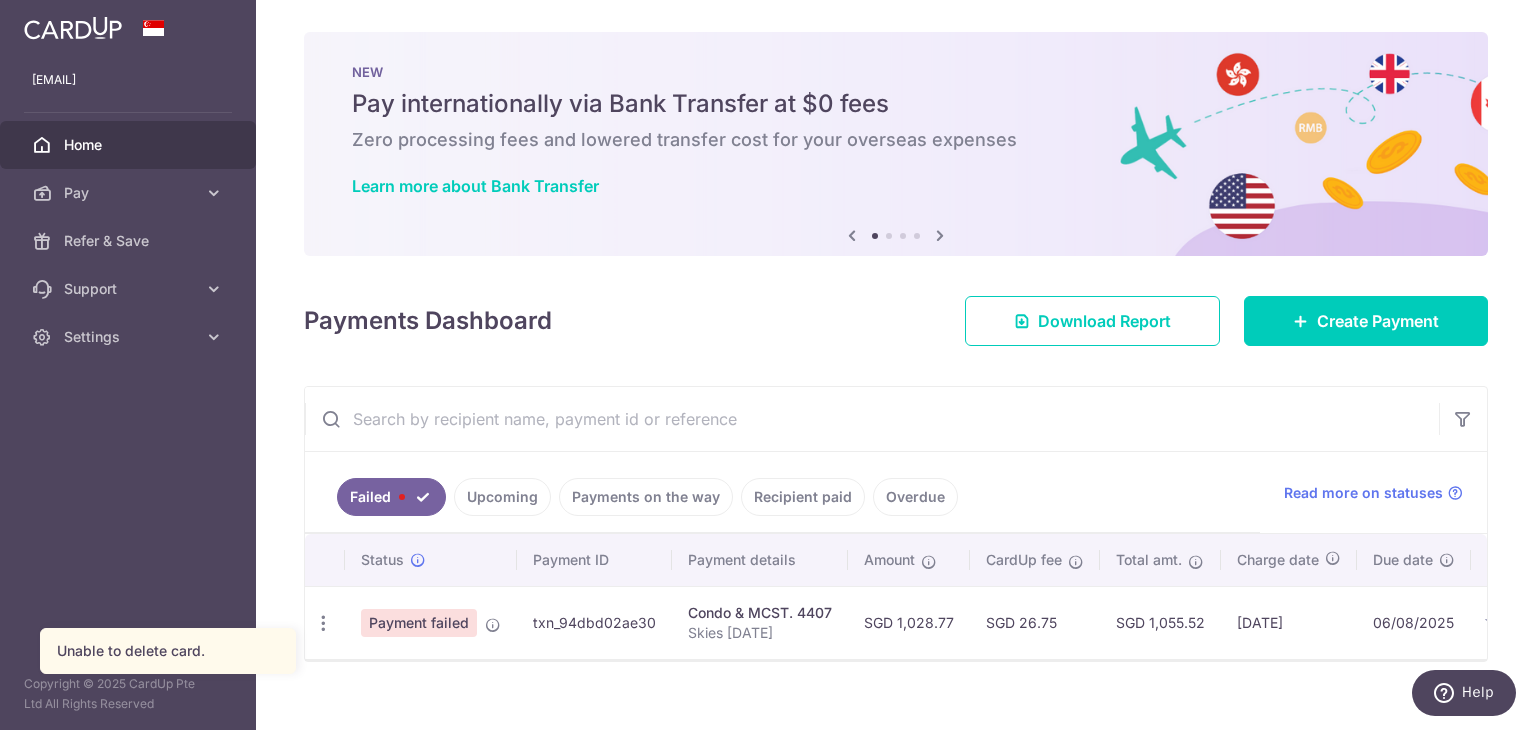 click on "Upcoming" at bounding box center (502, 497) 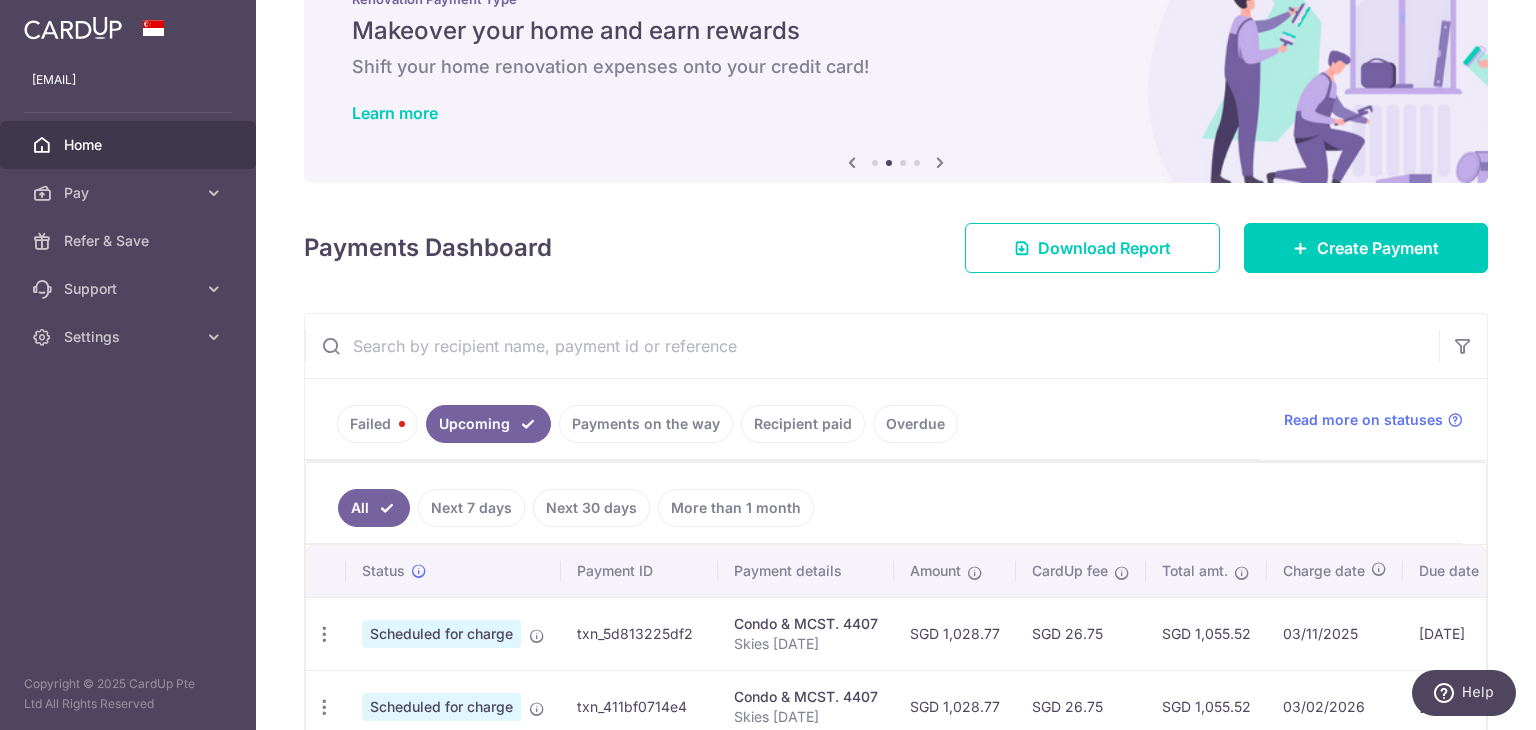 scroll, scrollTop: 173, scrollLeft: 0, axis: vertical 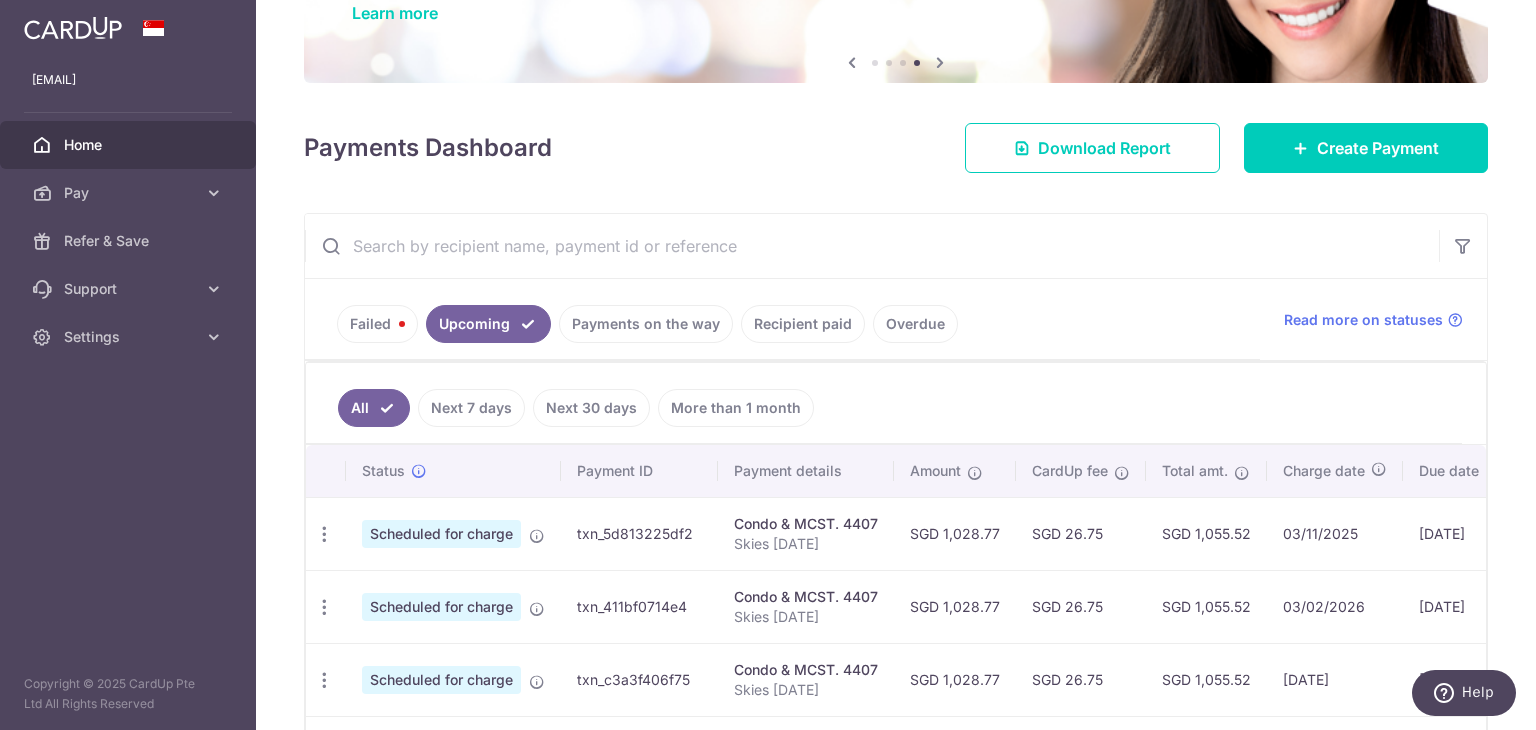 click on "Skies 23-07-05" at bounding box center [806, 544] 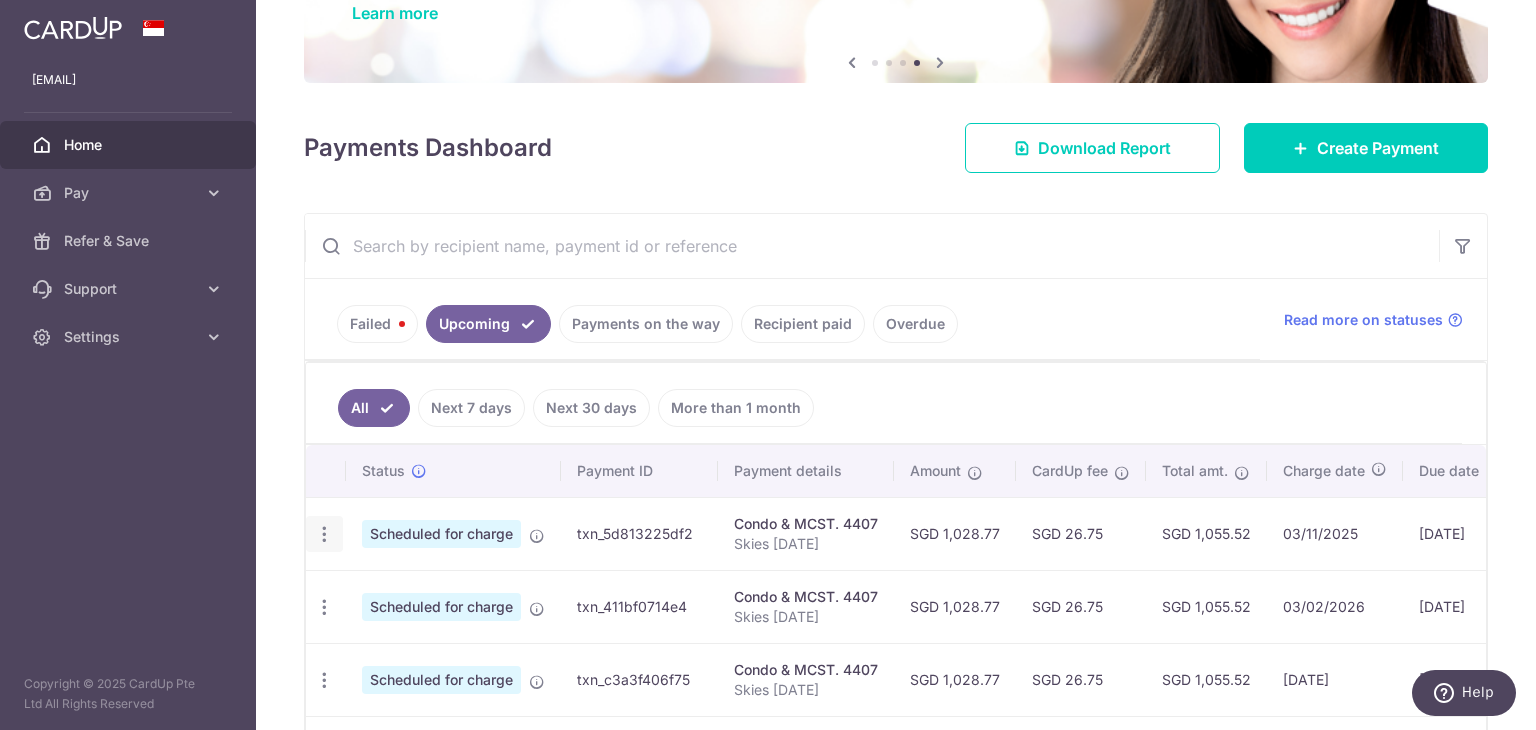 click at bounding box center (324, 534) 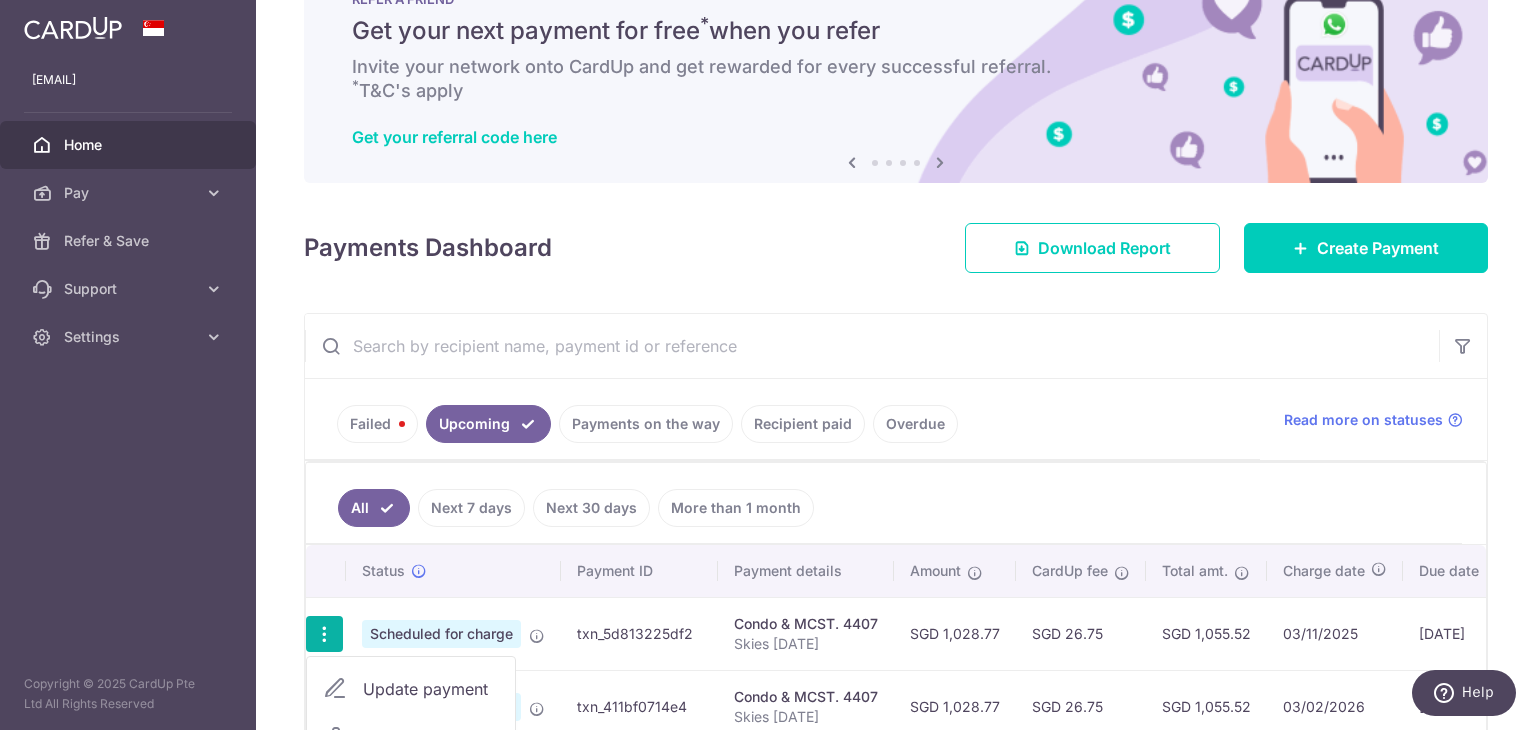 scroll, scrollTop: 173, scrollLeft: 0, axis: vertical 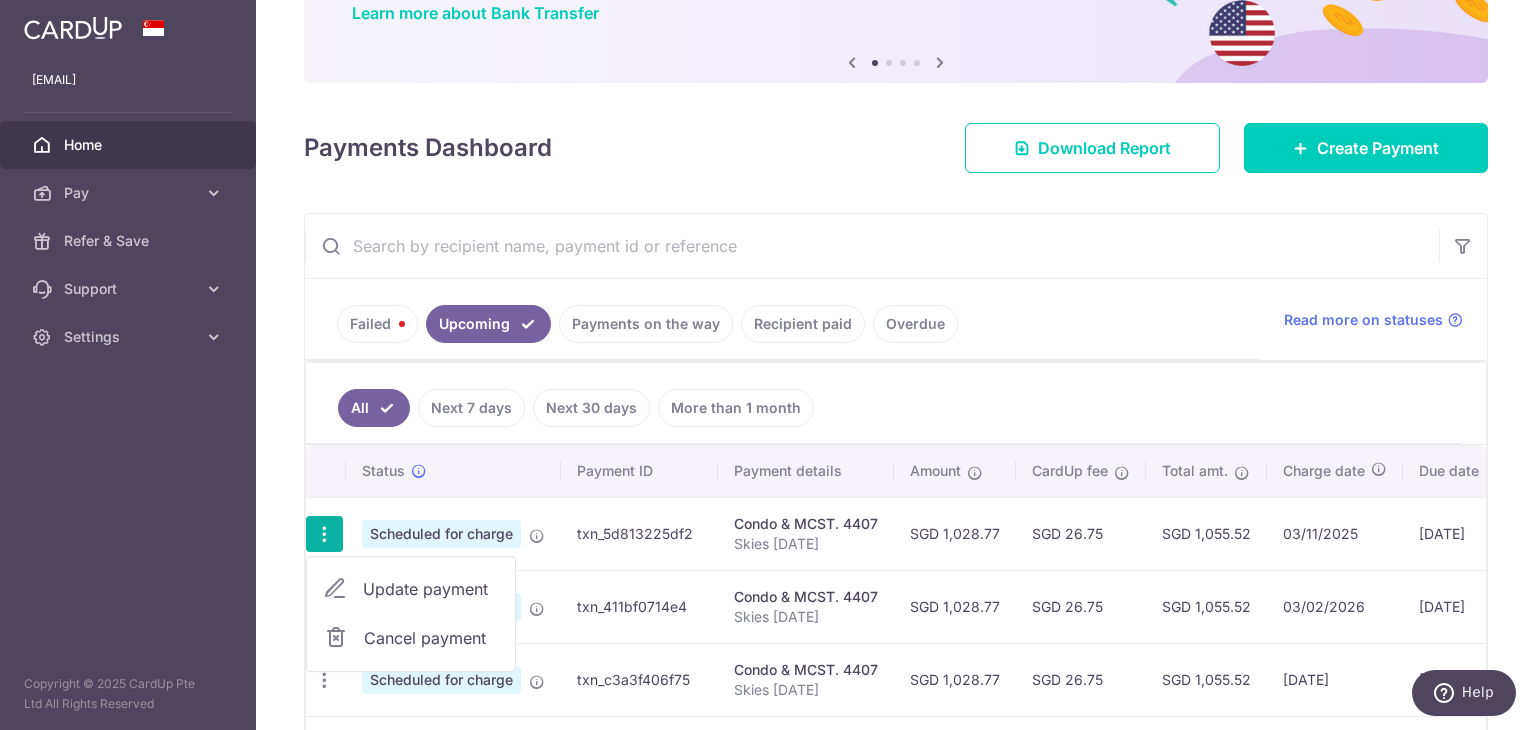 click on "Failed" at bounding box center [377, 324] 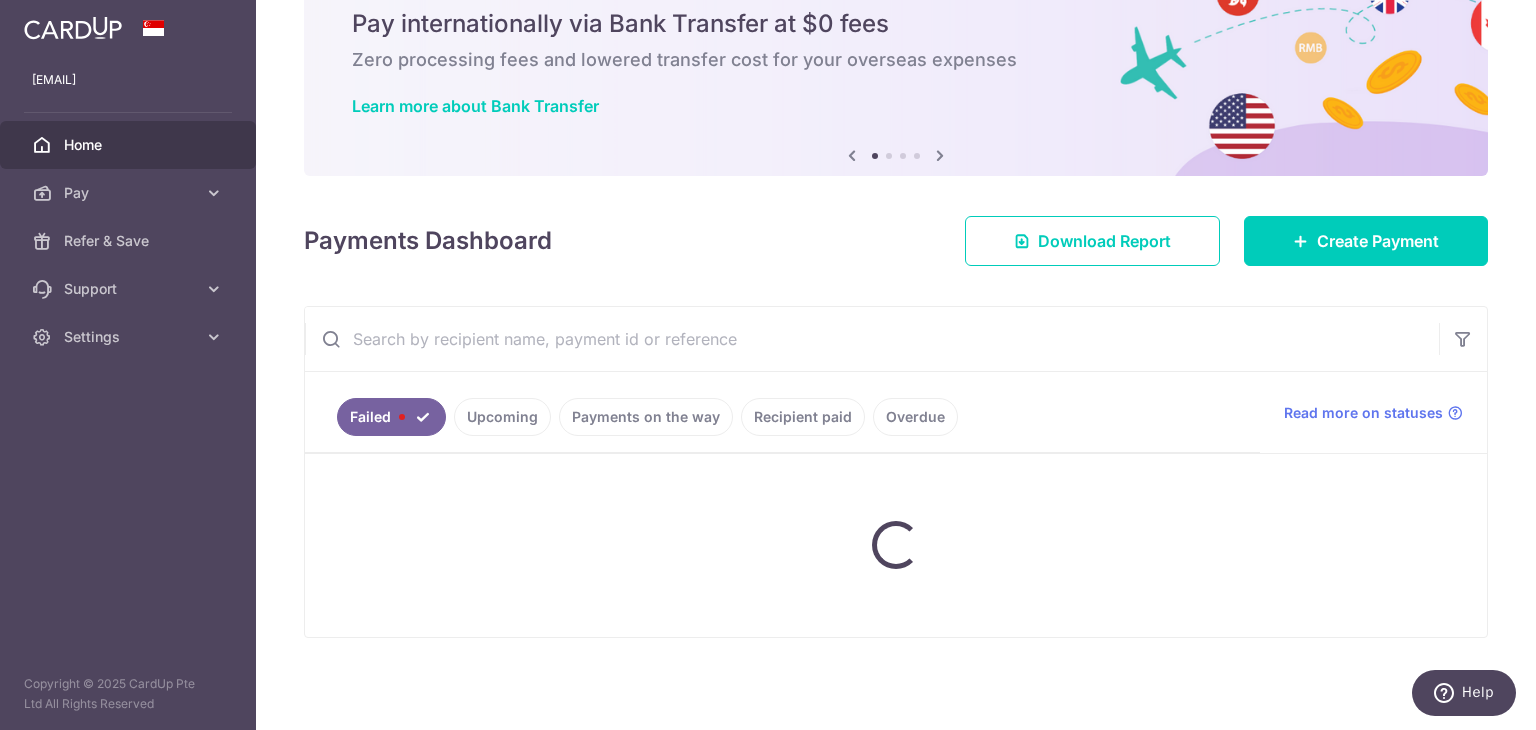 scroll, scrollTop: 34, scrollLeft: 0, axis: vertical 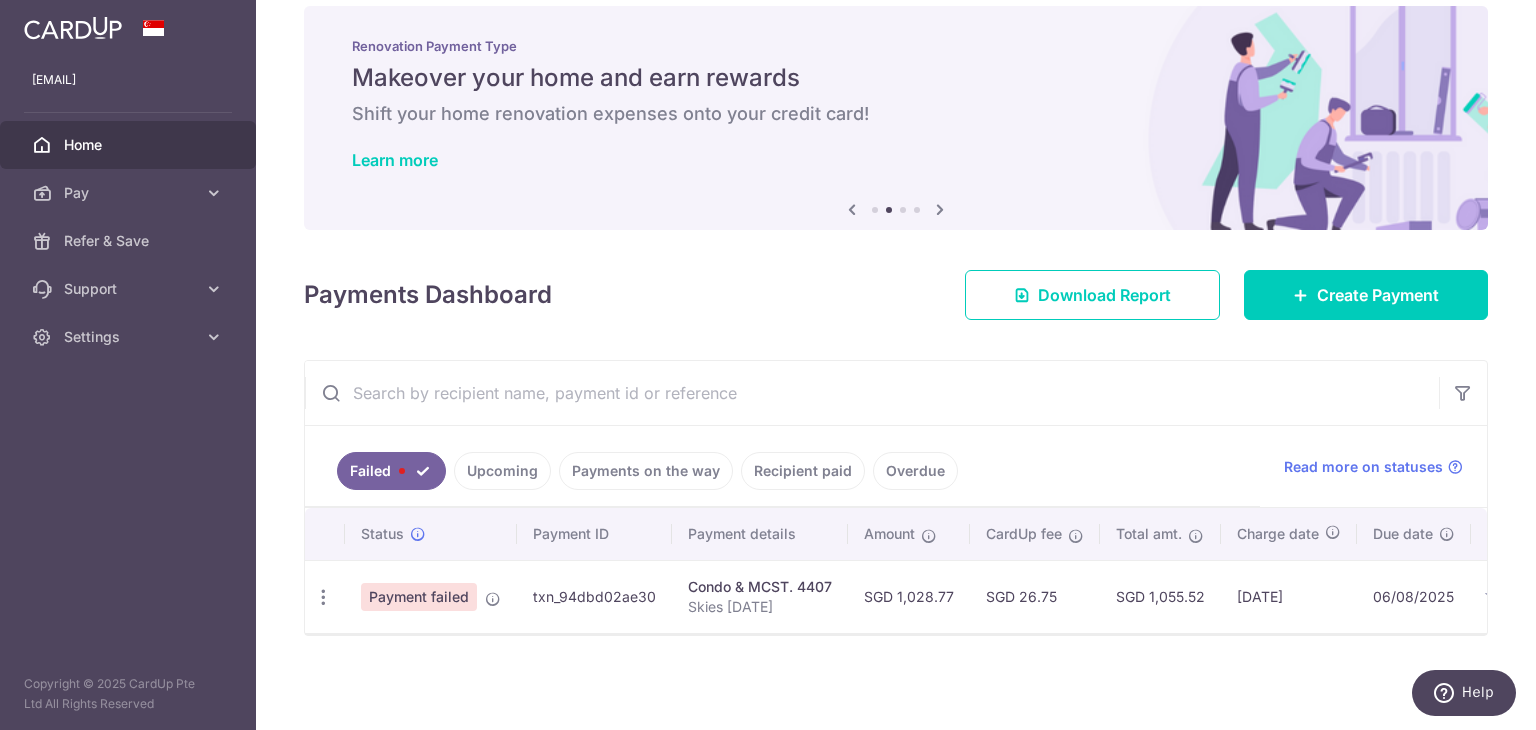 click on "Payment failed" at bounding box center [419, 597] 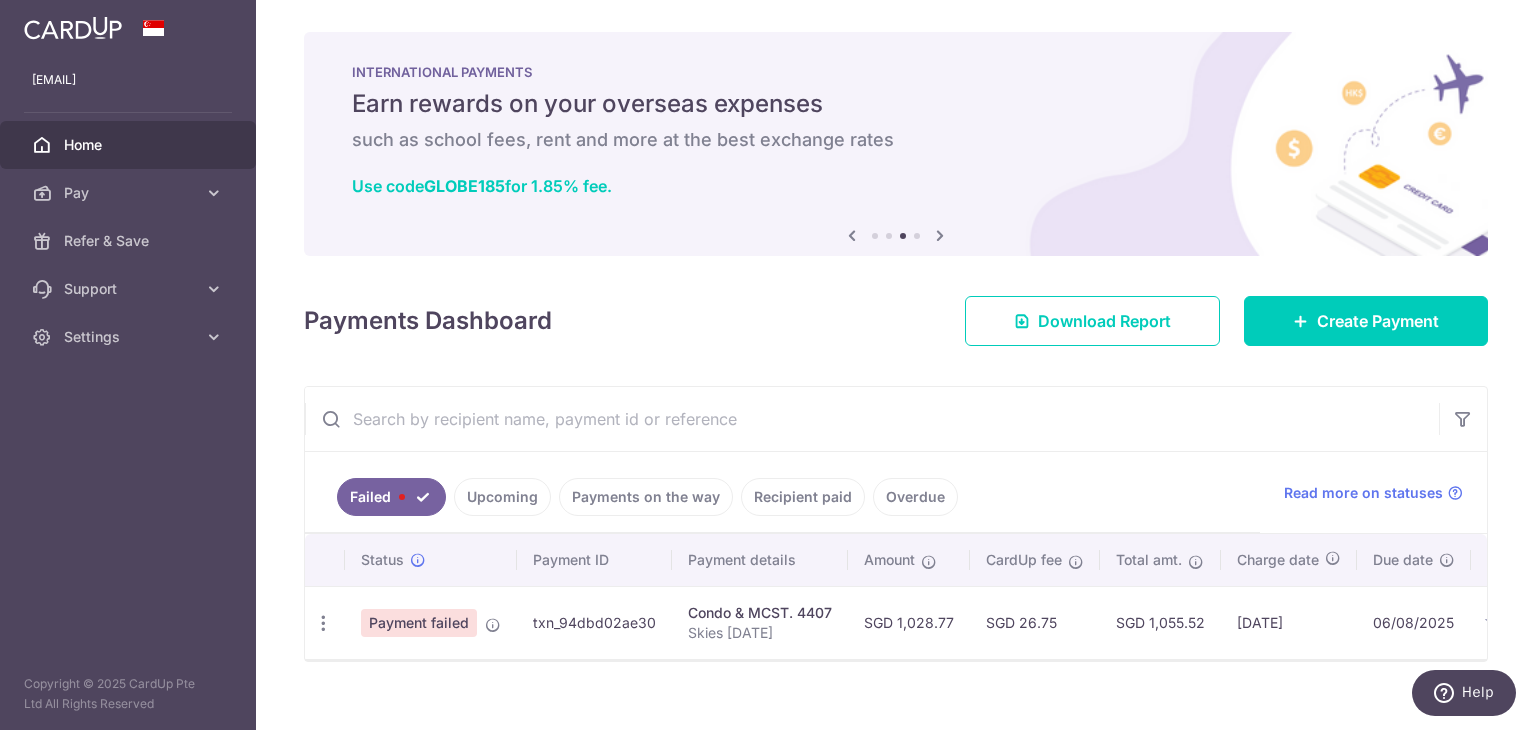 scroll, scrollTop: 34, scrollLeft: 0, axis: vertical 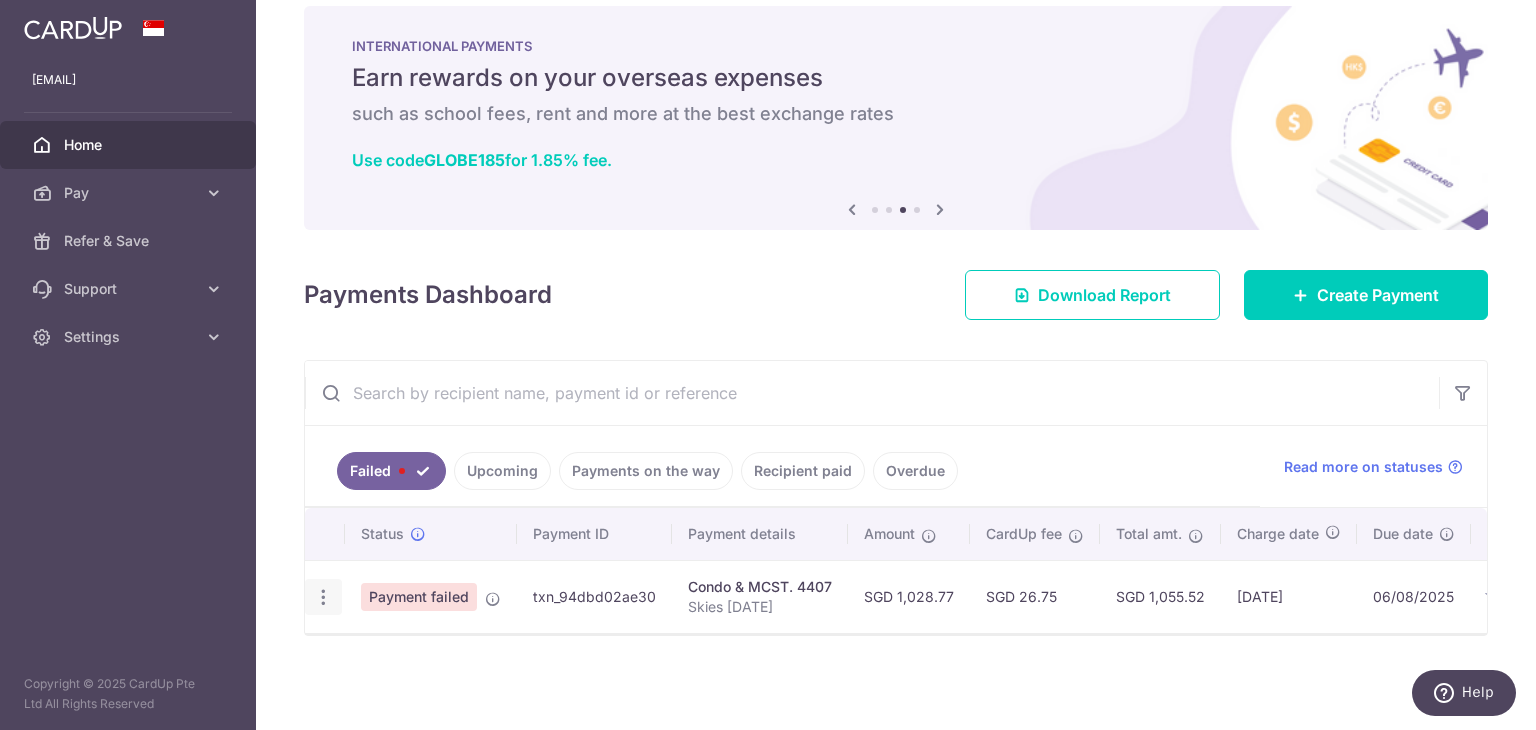 click at bounding box center [323, 597] 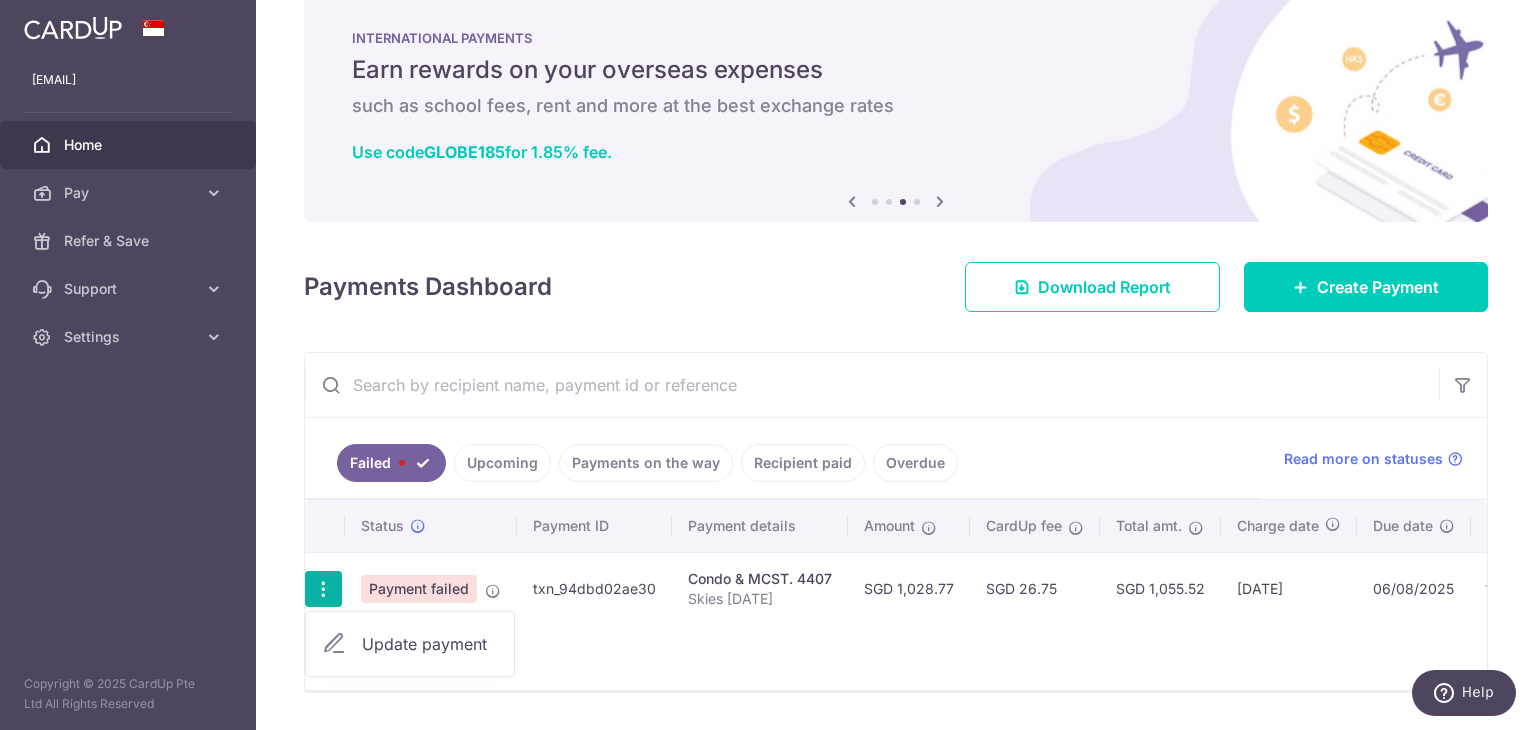 click on "Update payment" at bounding box center (430, 644) 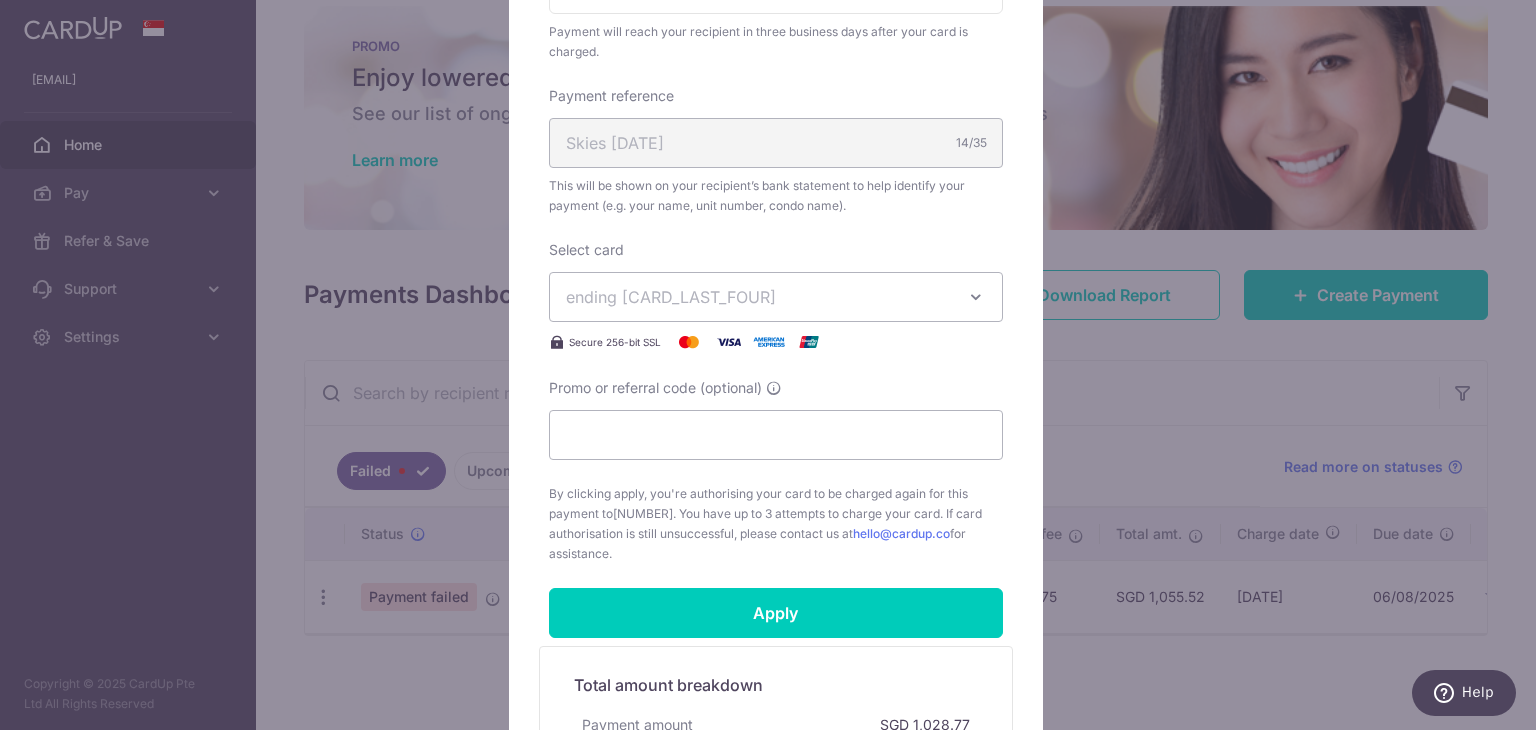 scroll, scrollTop: 600, scrollLeft: 0, axis: vertical 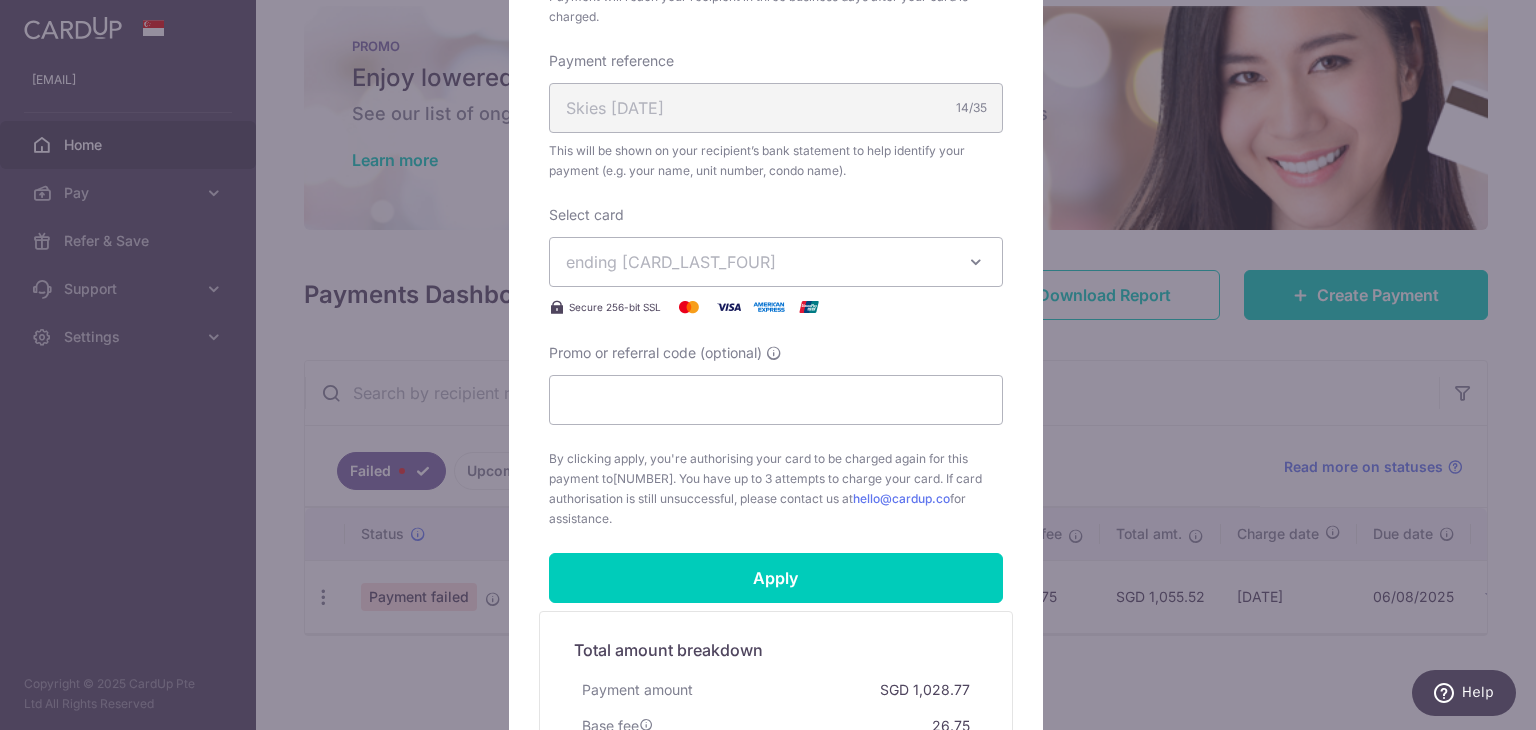 click on "ending 9045" at bounding box center (758, 262) 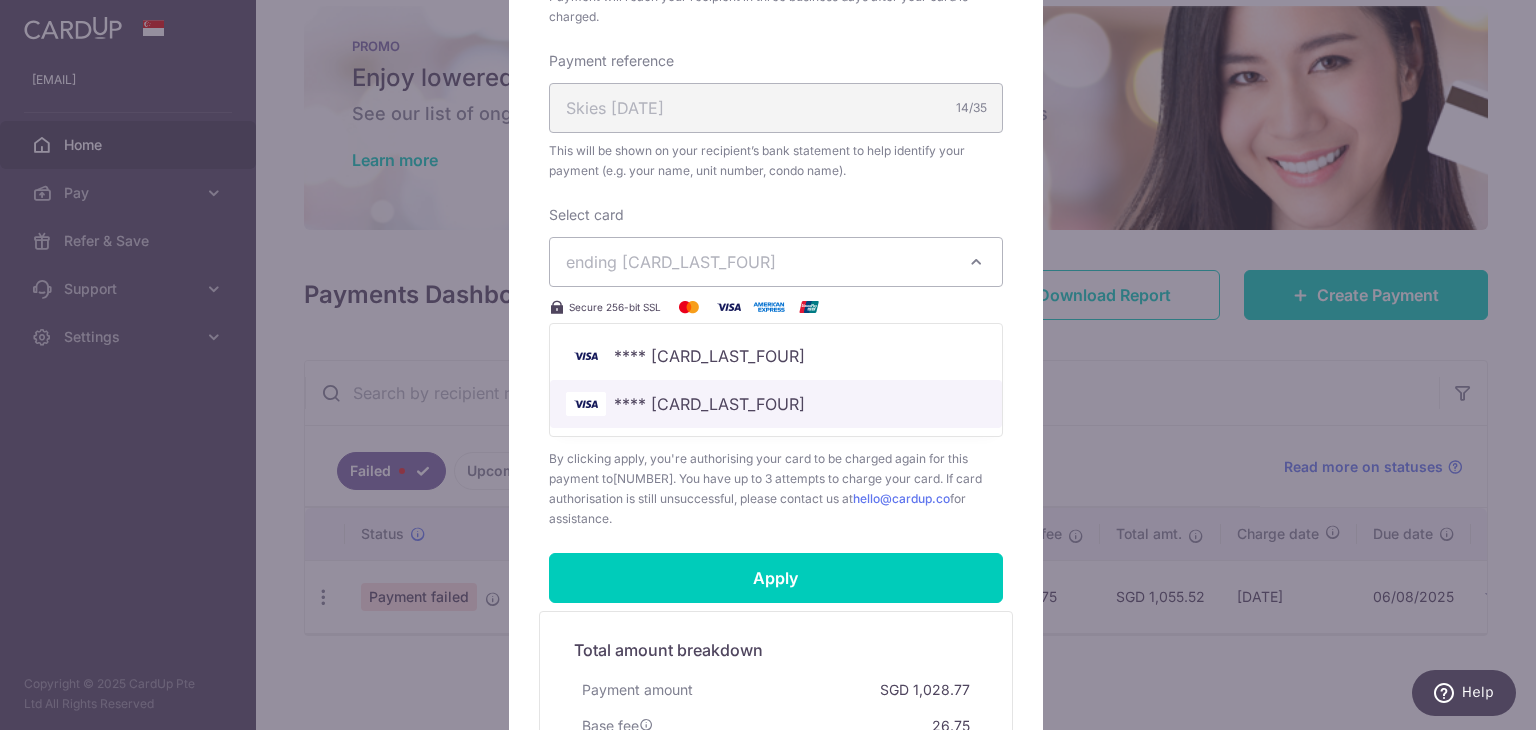 click on "**** [LAST_FOUR]" at bounding box center [709, 404] 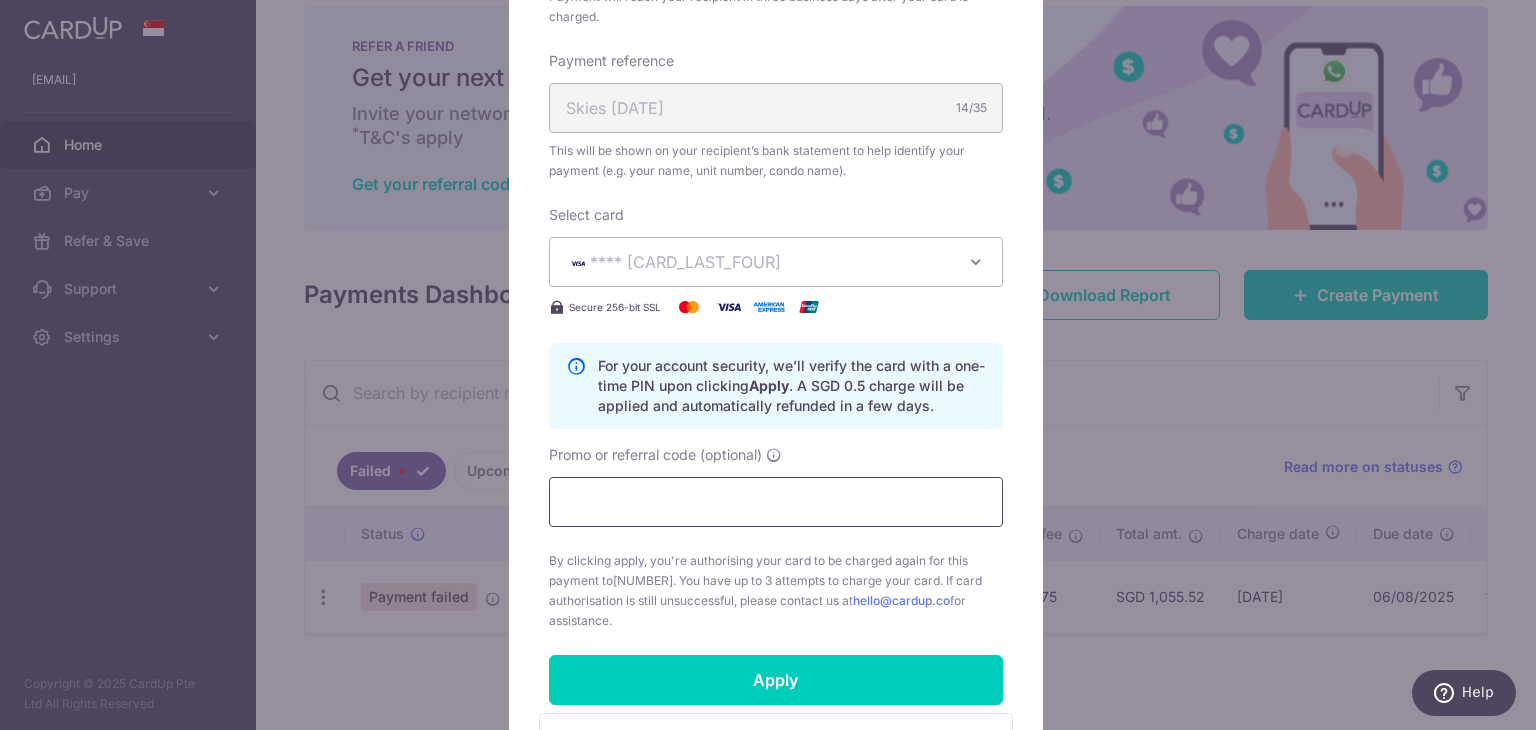 click on "Promo or referral code (optional)" at bounding box center (776, 502) 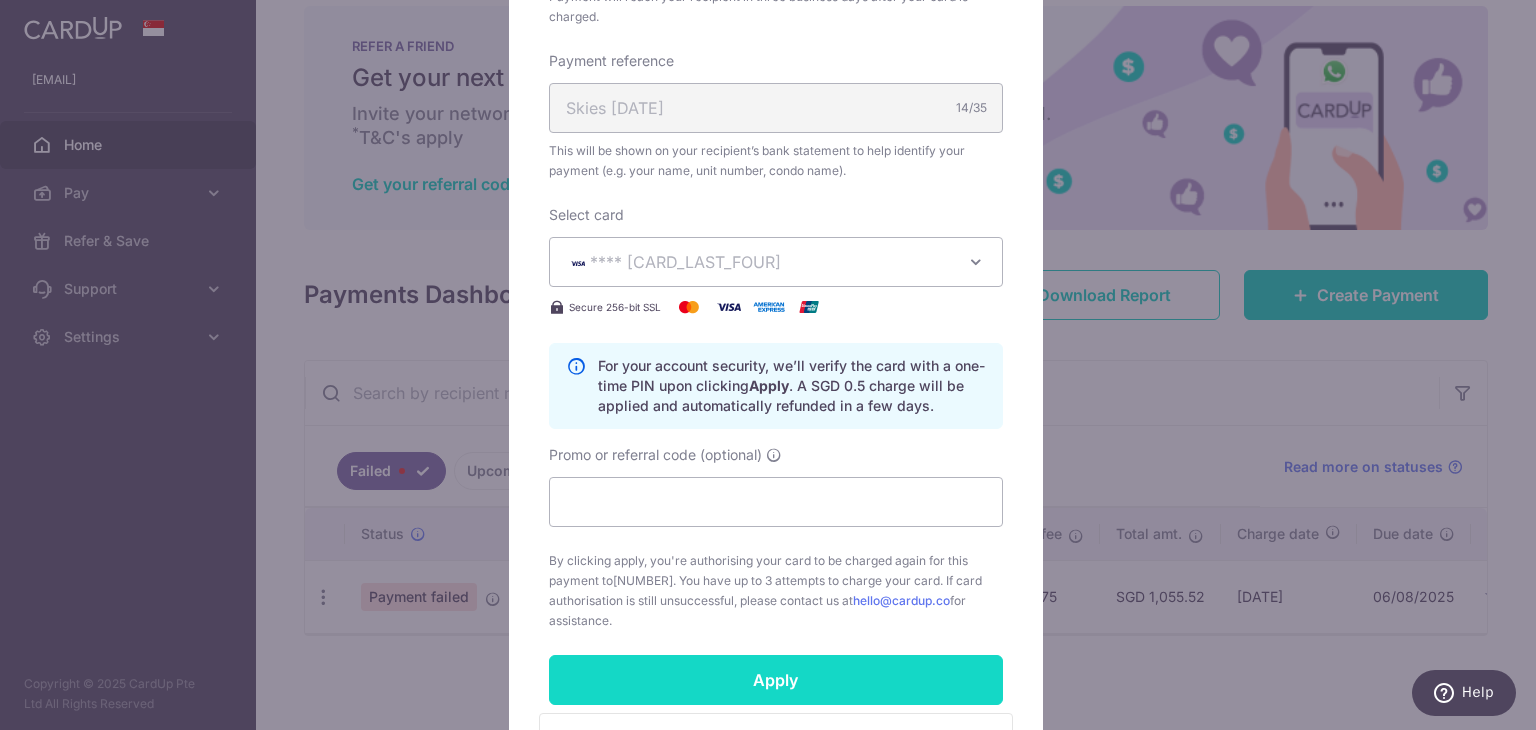 click on "Apply" at bounding box center (776, 680) 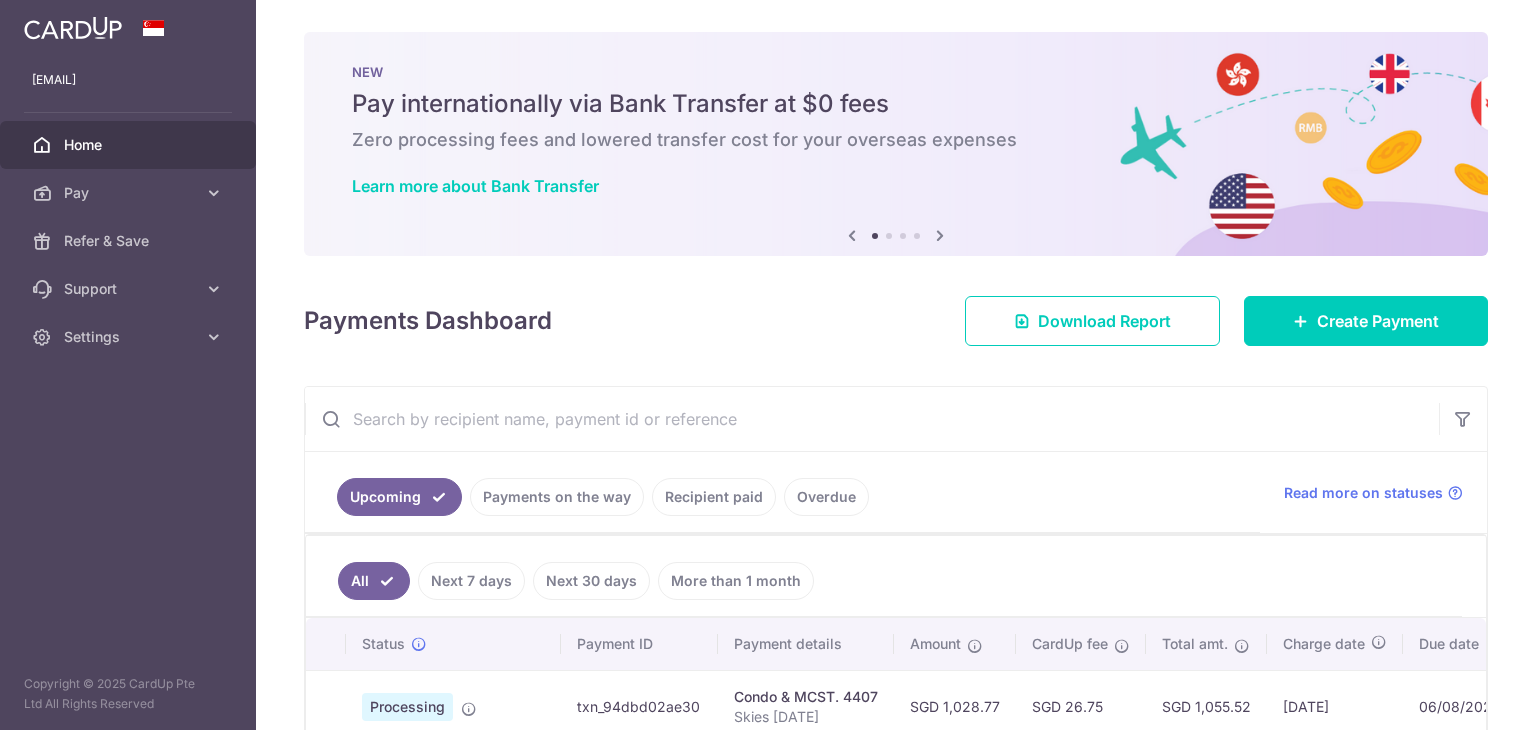 scroll, scrollTop: 0, scrollLeft: 0, axis: both 